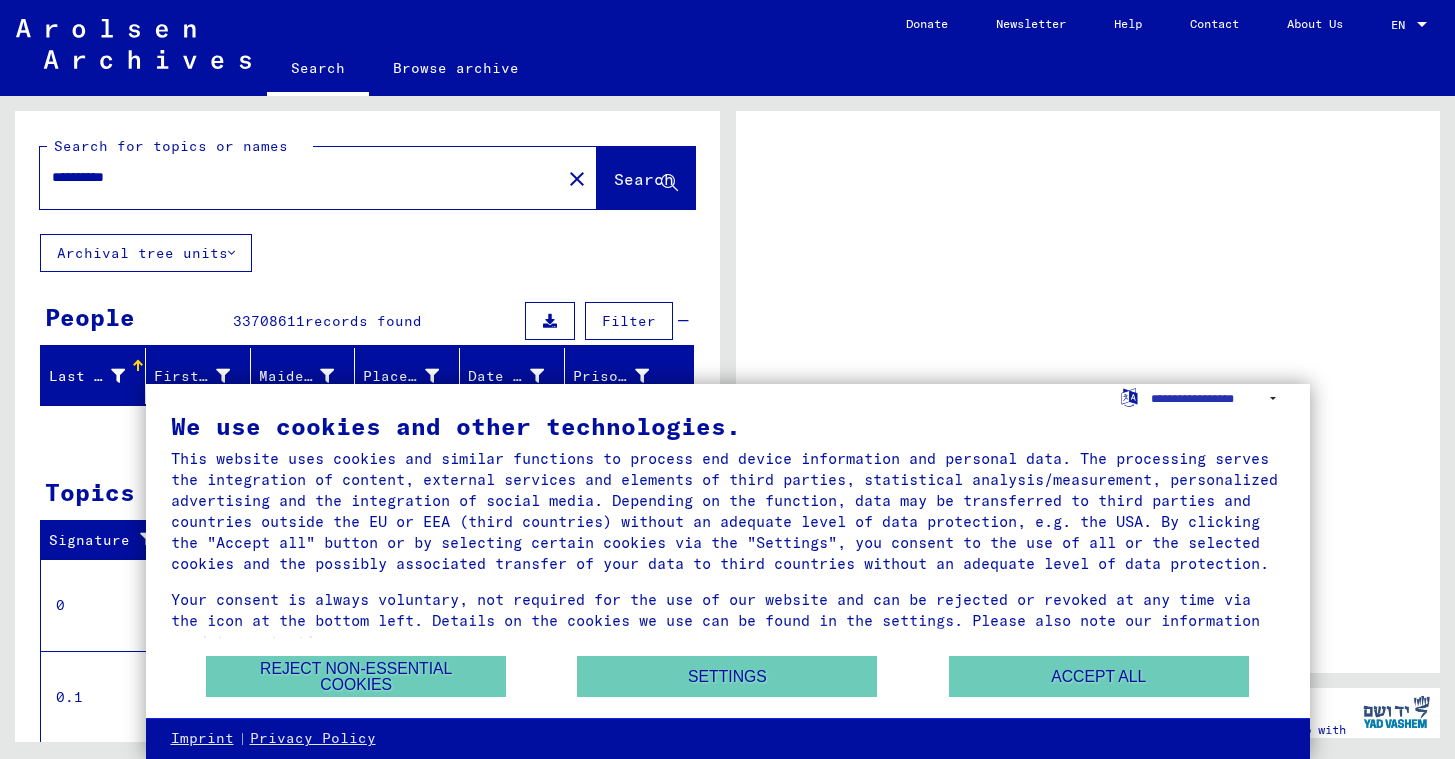 scroll, scrollTop: 0, scrollLeft: 0, axis: both 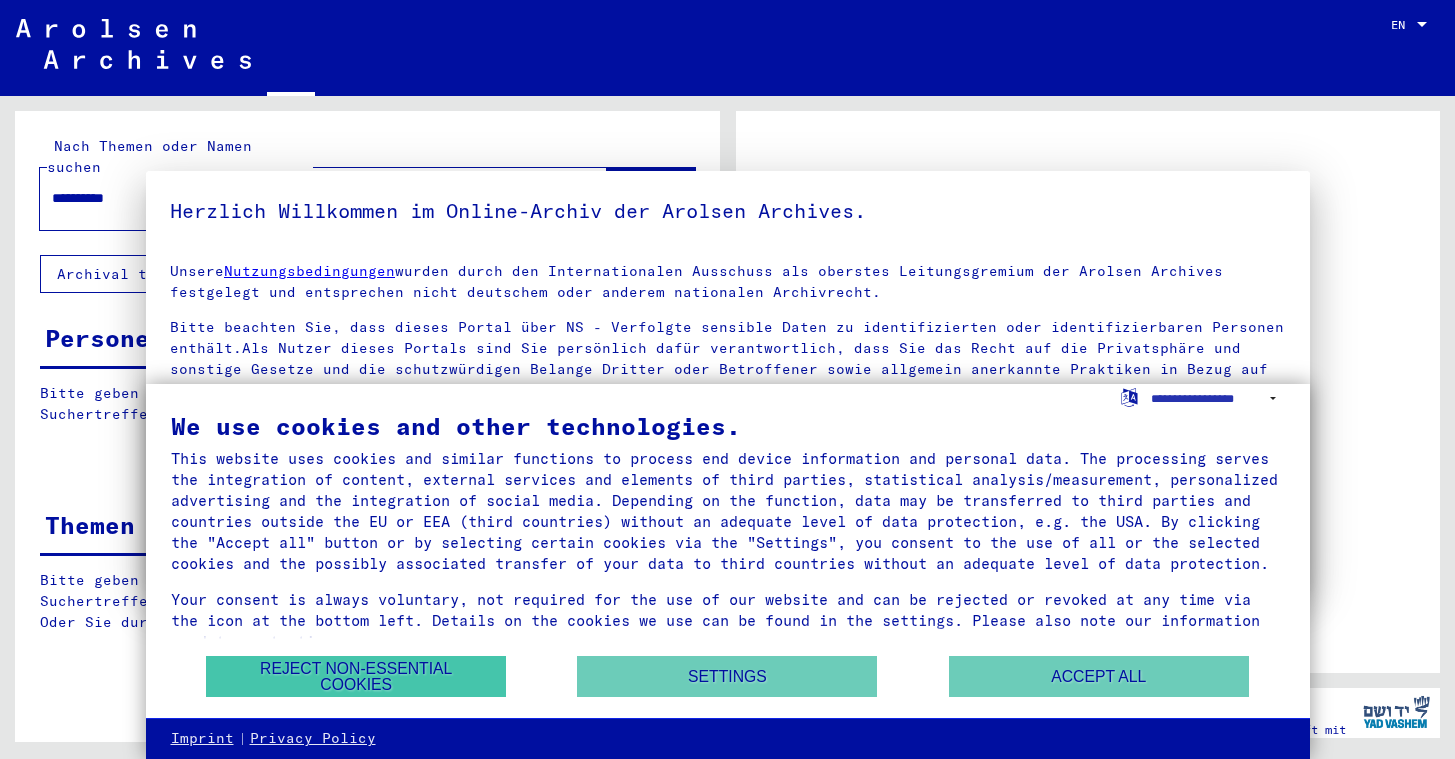 click on "Reject non-essential cookies" at bounding box center (356, 676) 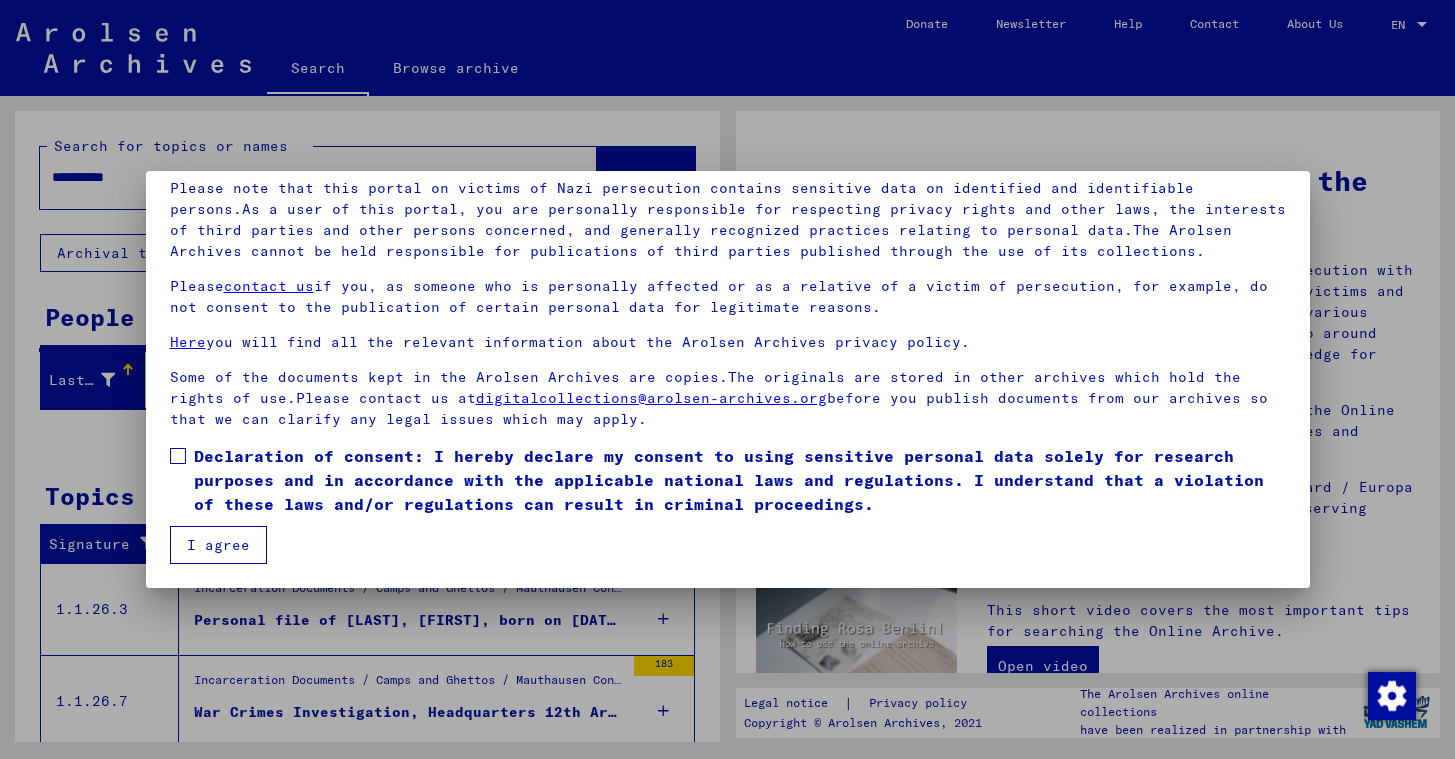 scroll, scrollTop: 139, scrollLeft: 0, axis: vertical 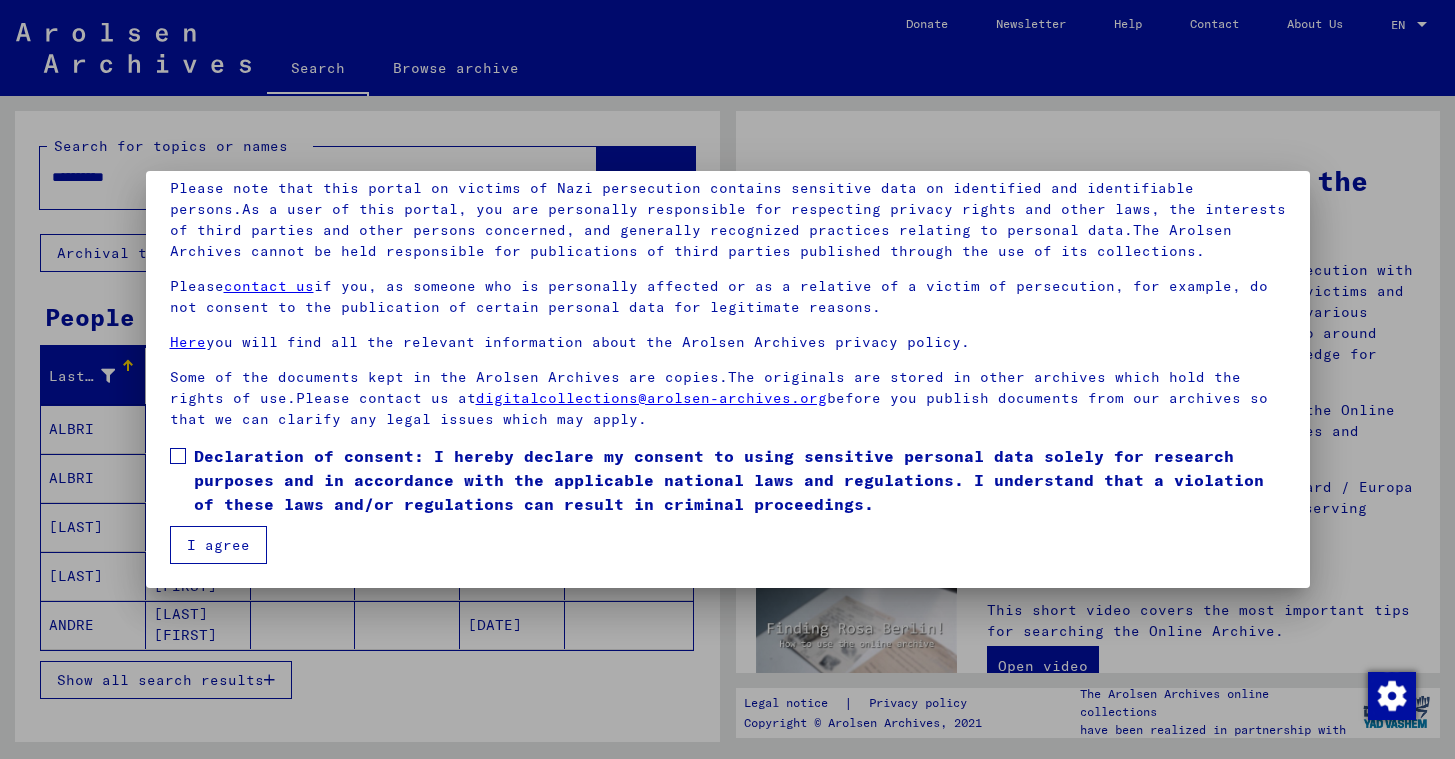 click on "I agree" at bounding box center [218, 545] 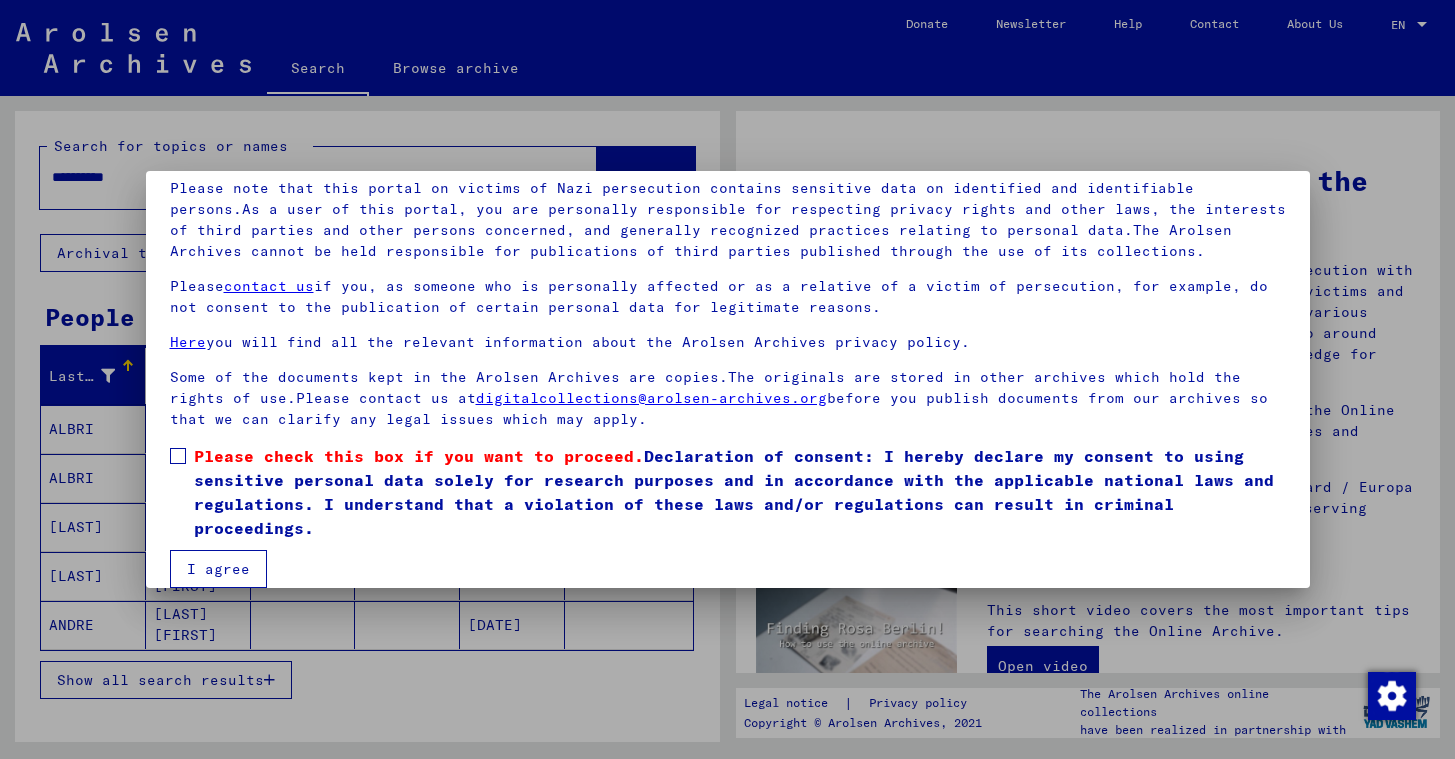 click at bounding box center (178, 456) 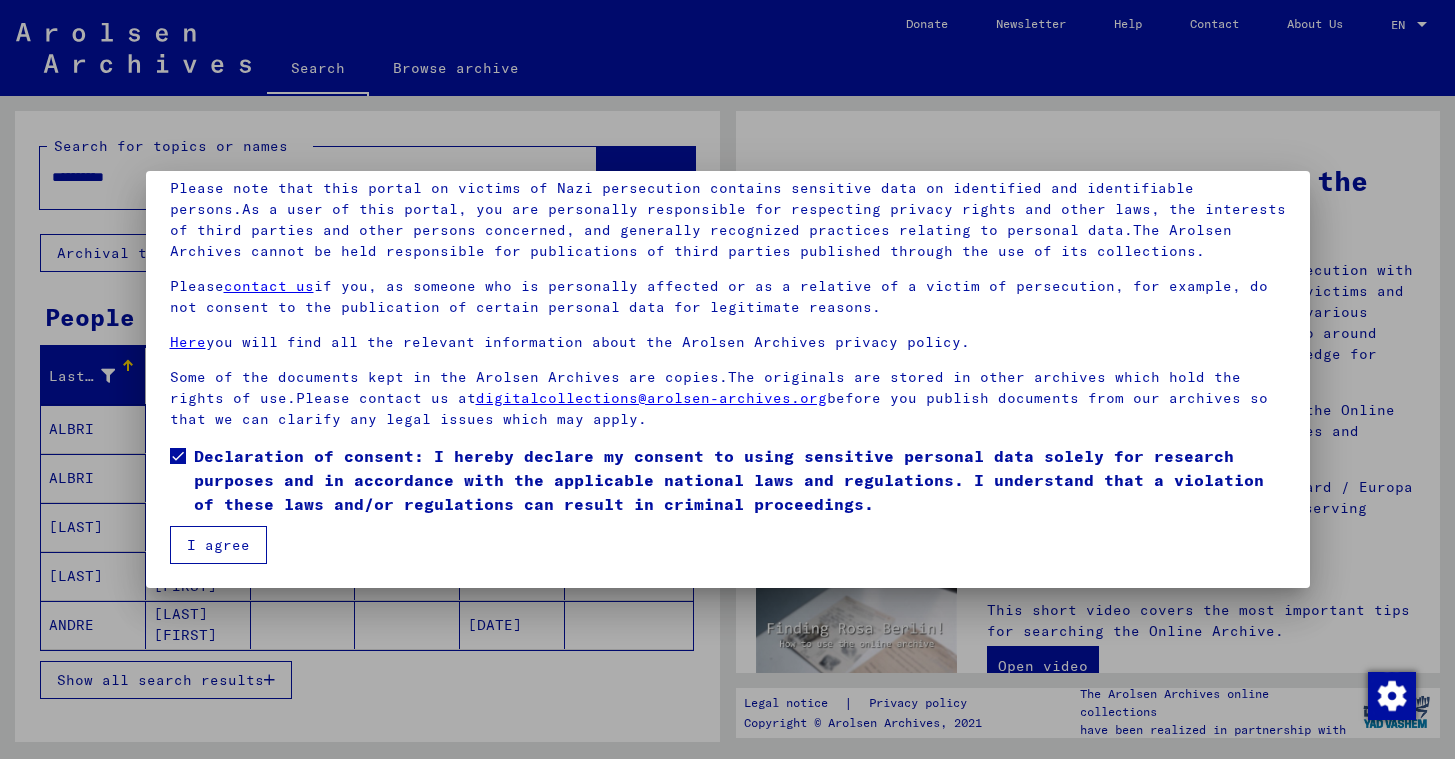 click on "I agree" at bounding box center (218, 545) 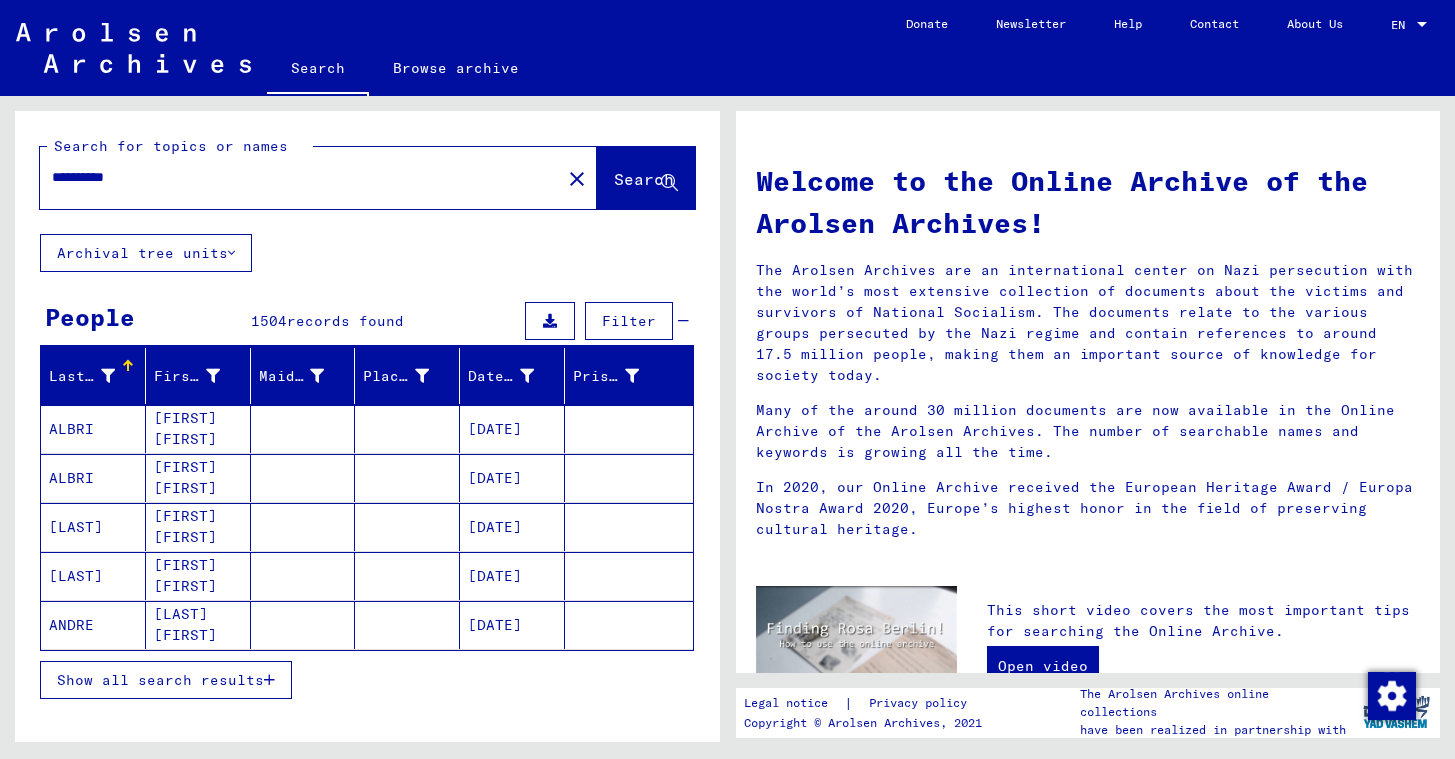 scroll, scrollTop: 0, scrollLeft: 0, axis: both 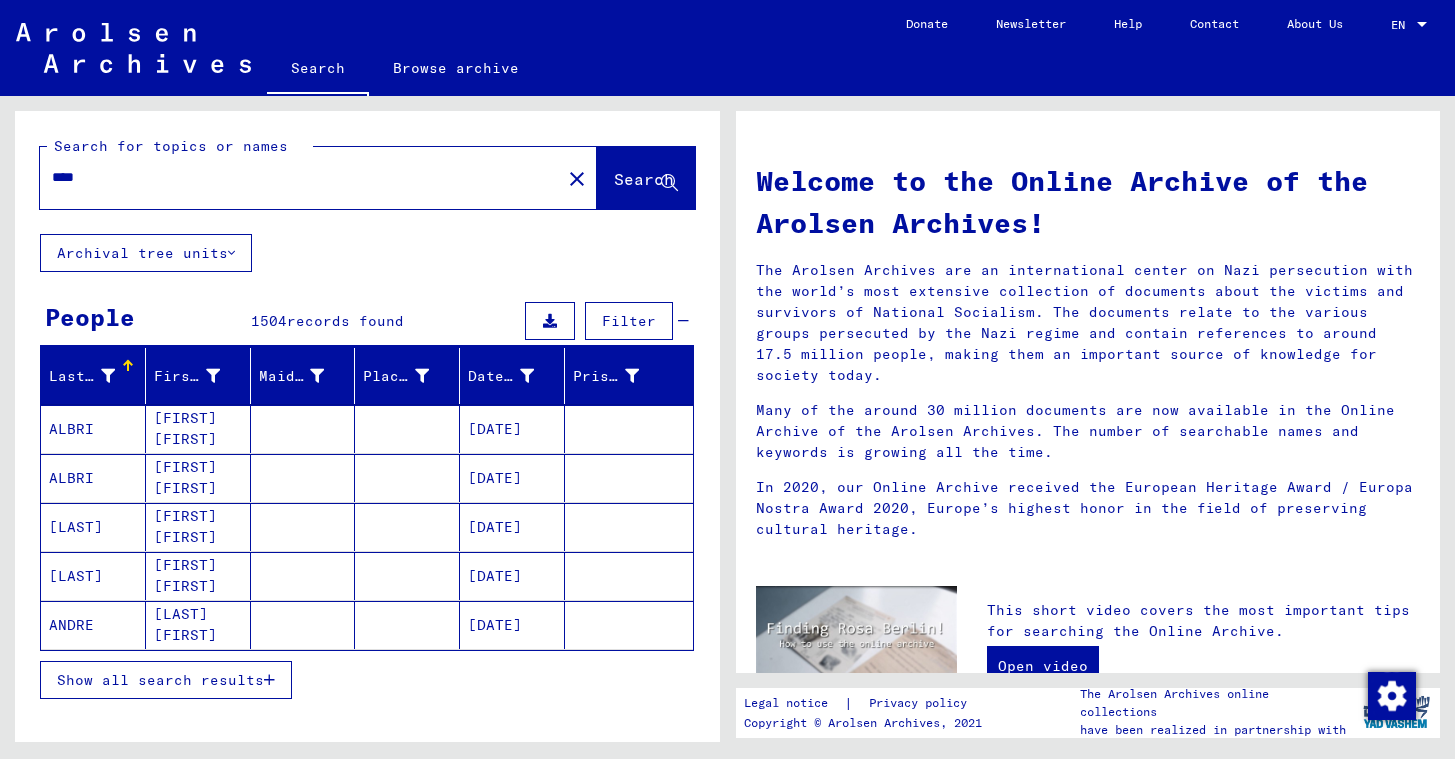 click on "****" 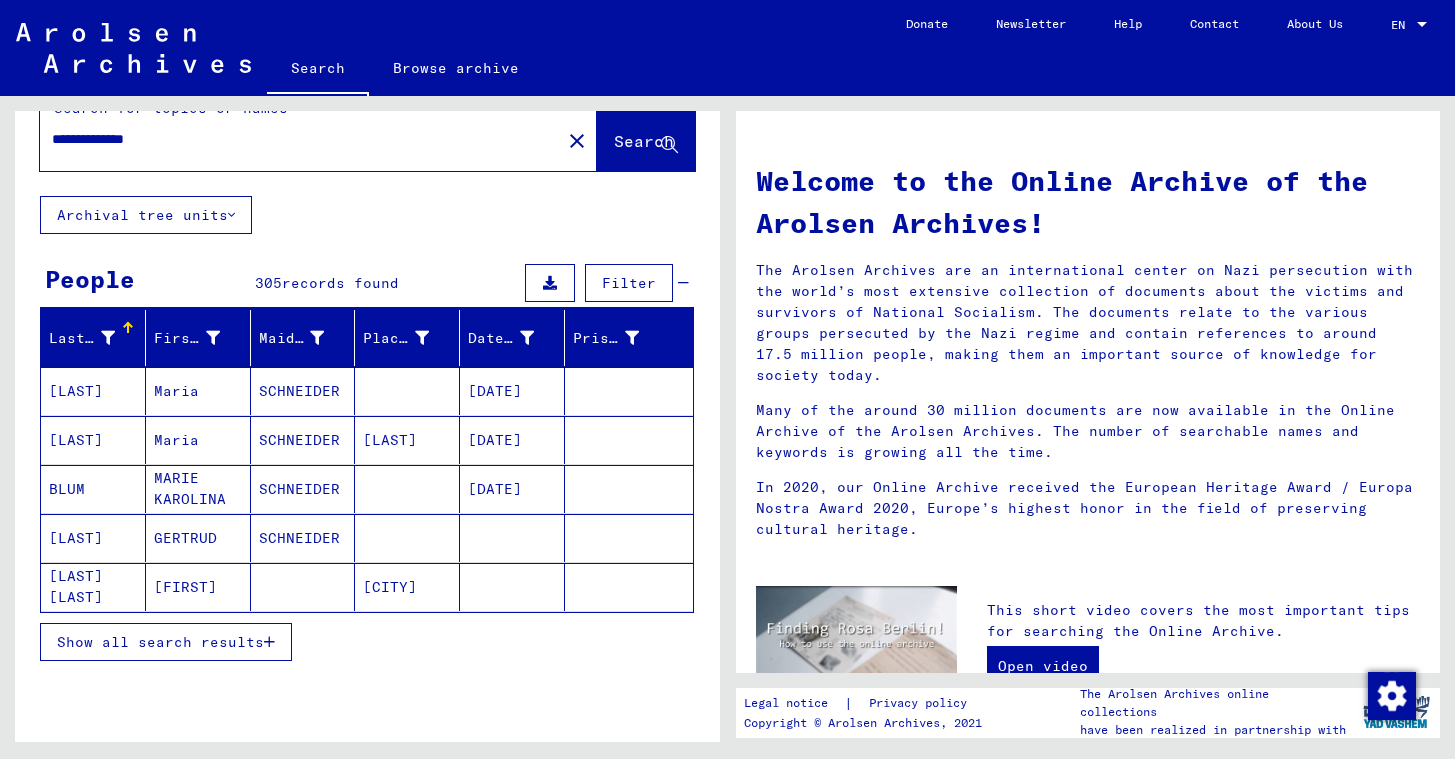 scroll, scrollTop: 40, scrollLeft: 0, axis: vertical 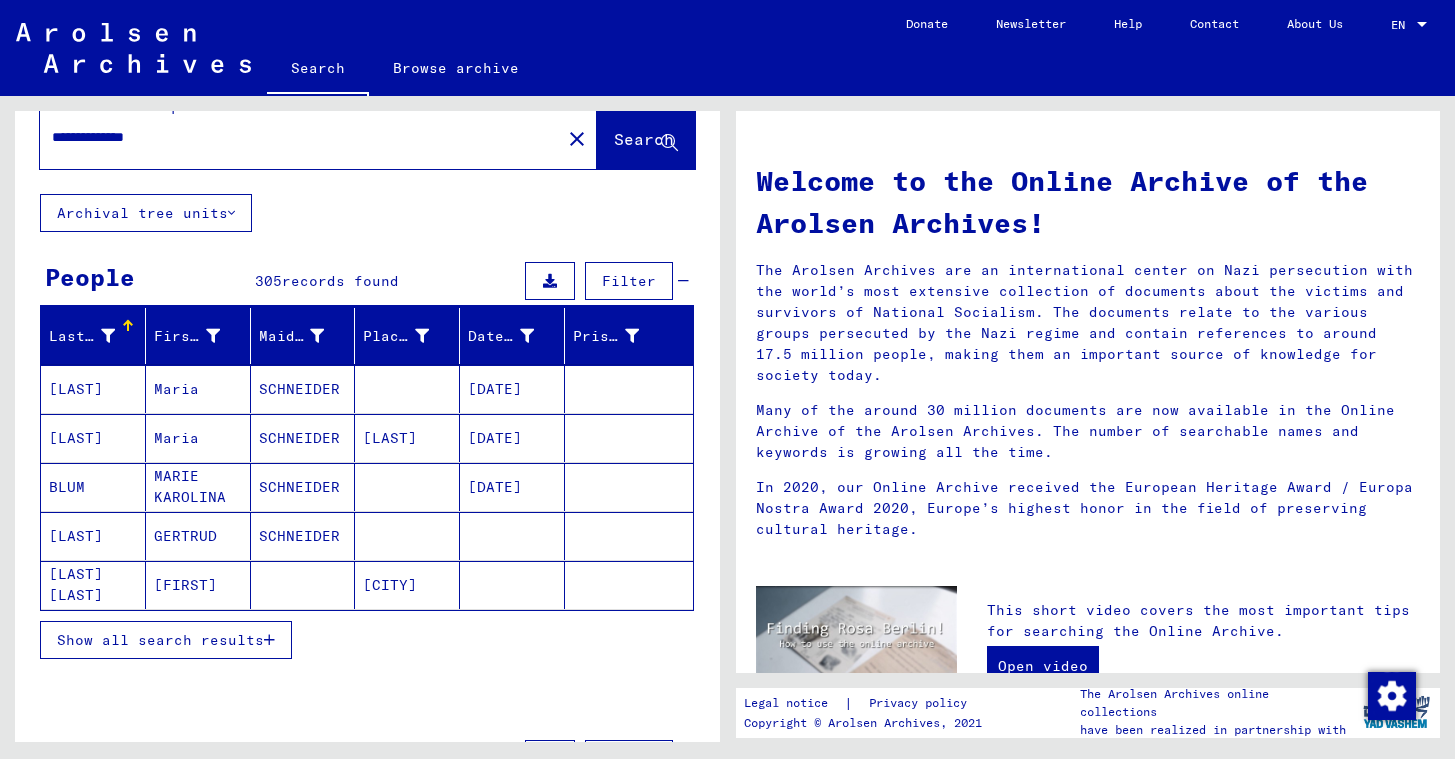 click on "Show all search results" at bounding box center (160, 640) 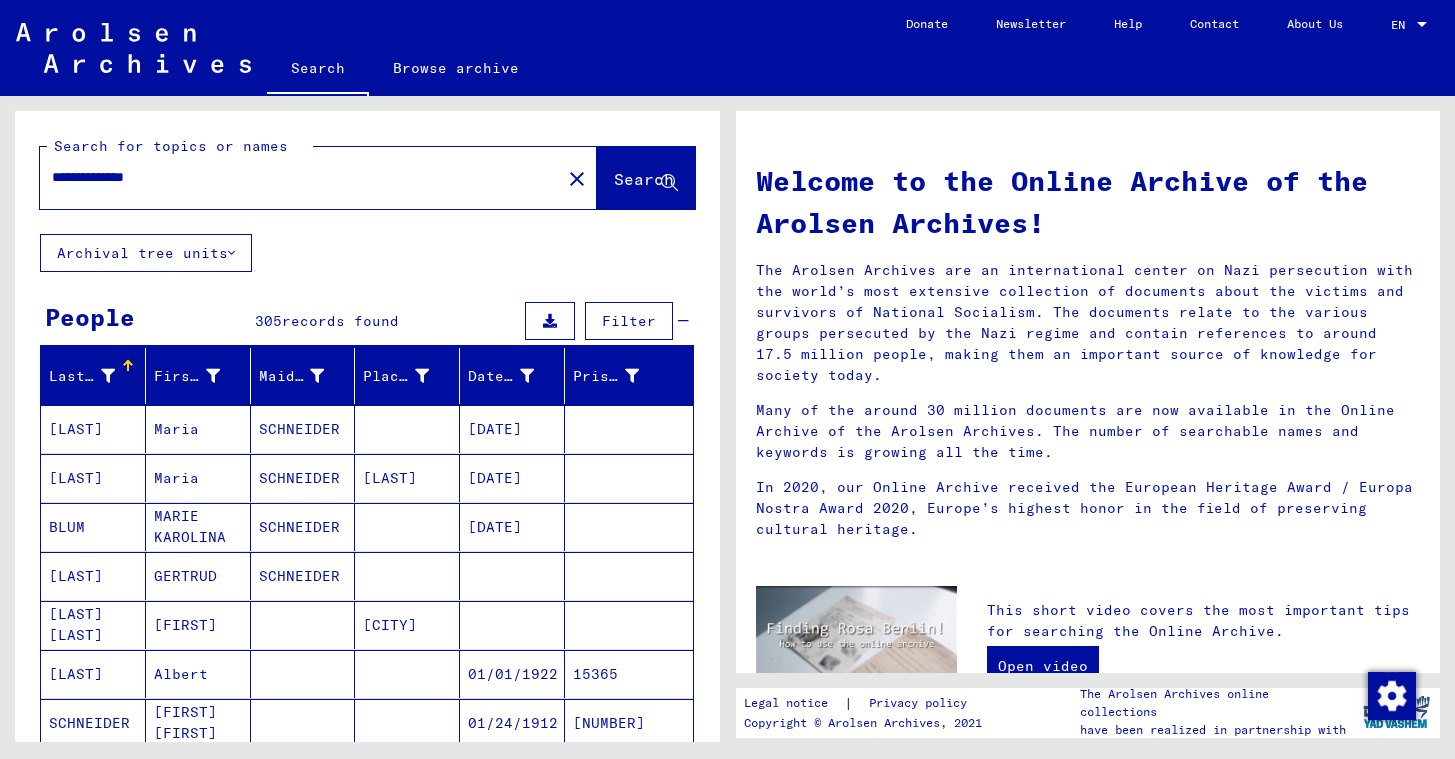 scroll, scrollTop: 0, scrollLeft: 0, axis: both 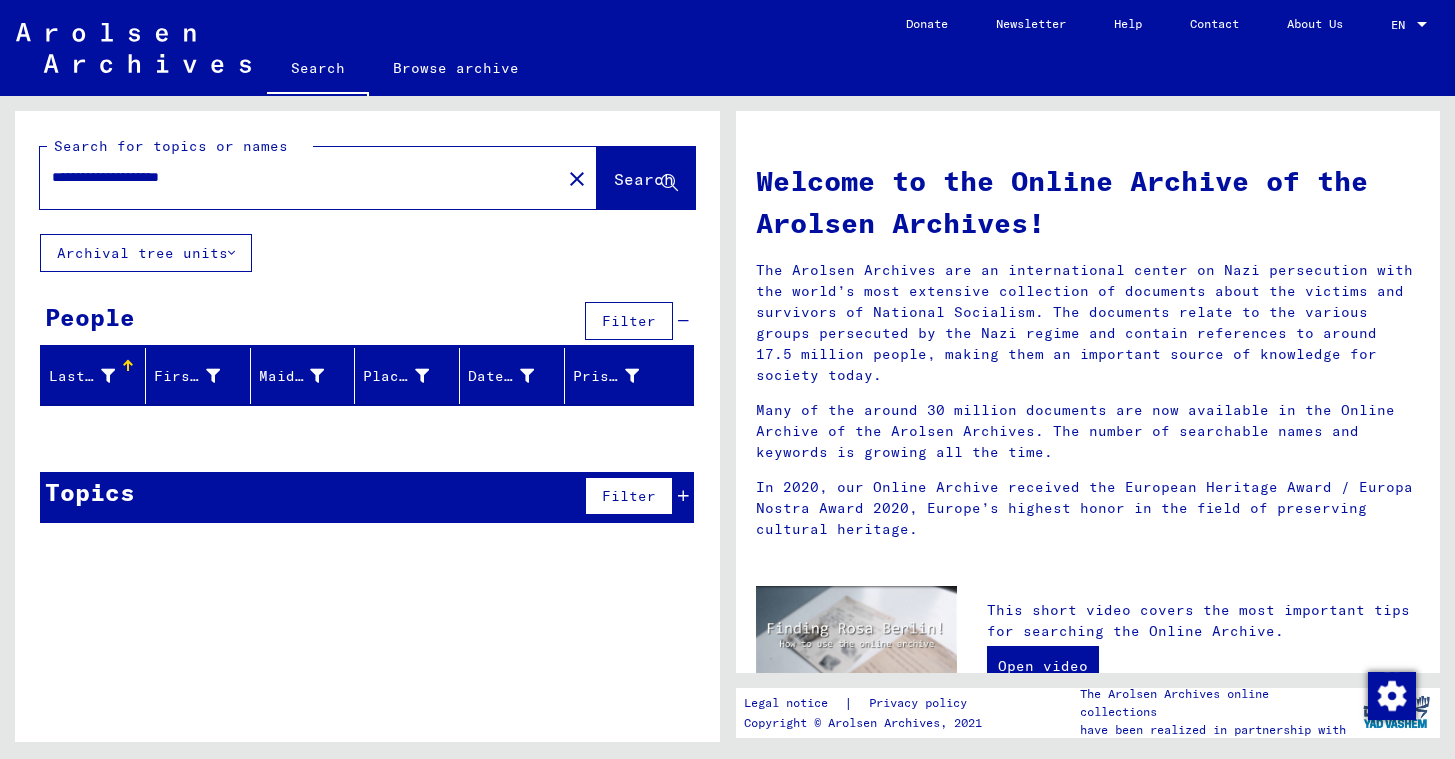 click on "**********" at bounding box center (294, 177) 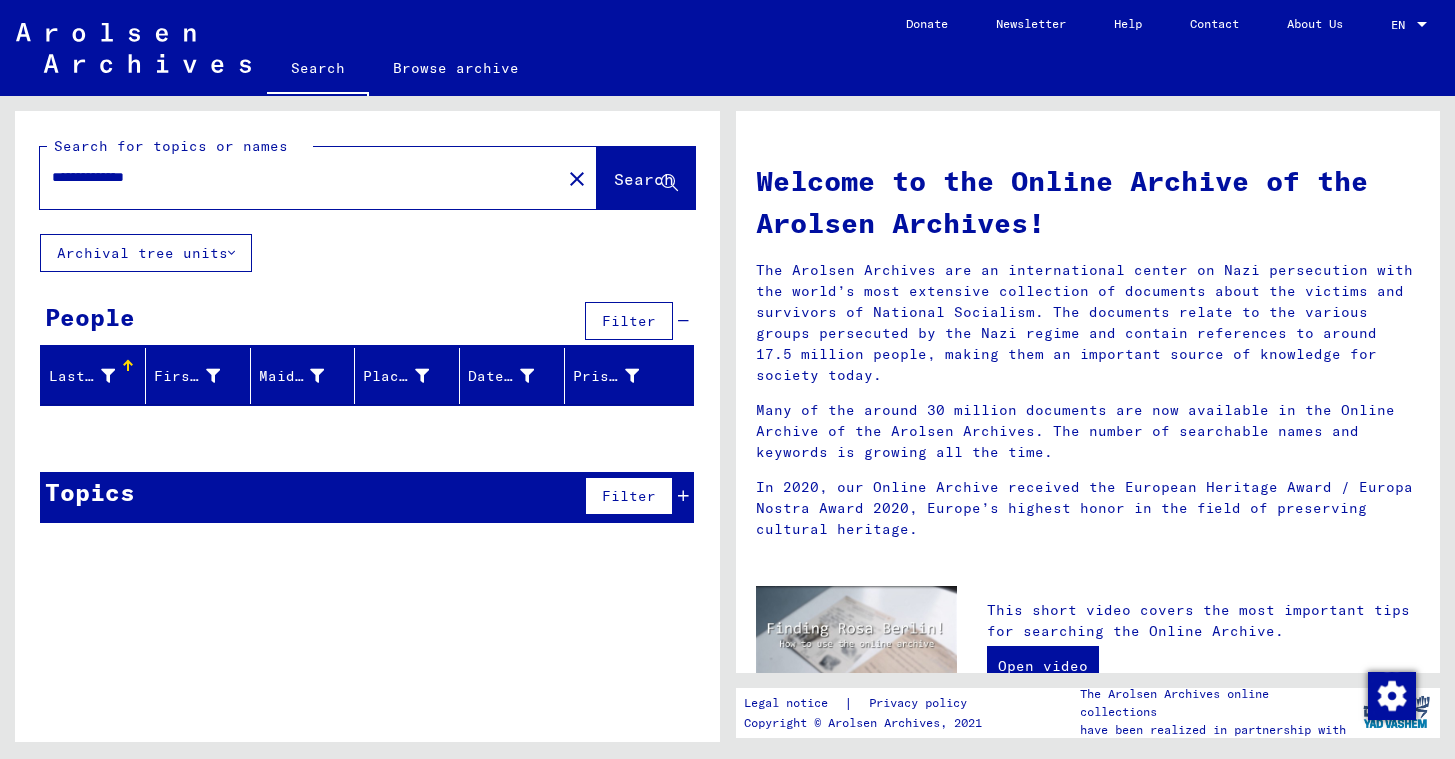 type on "**********" 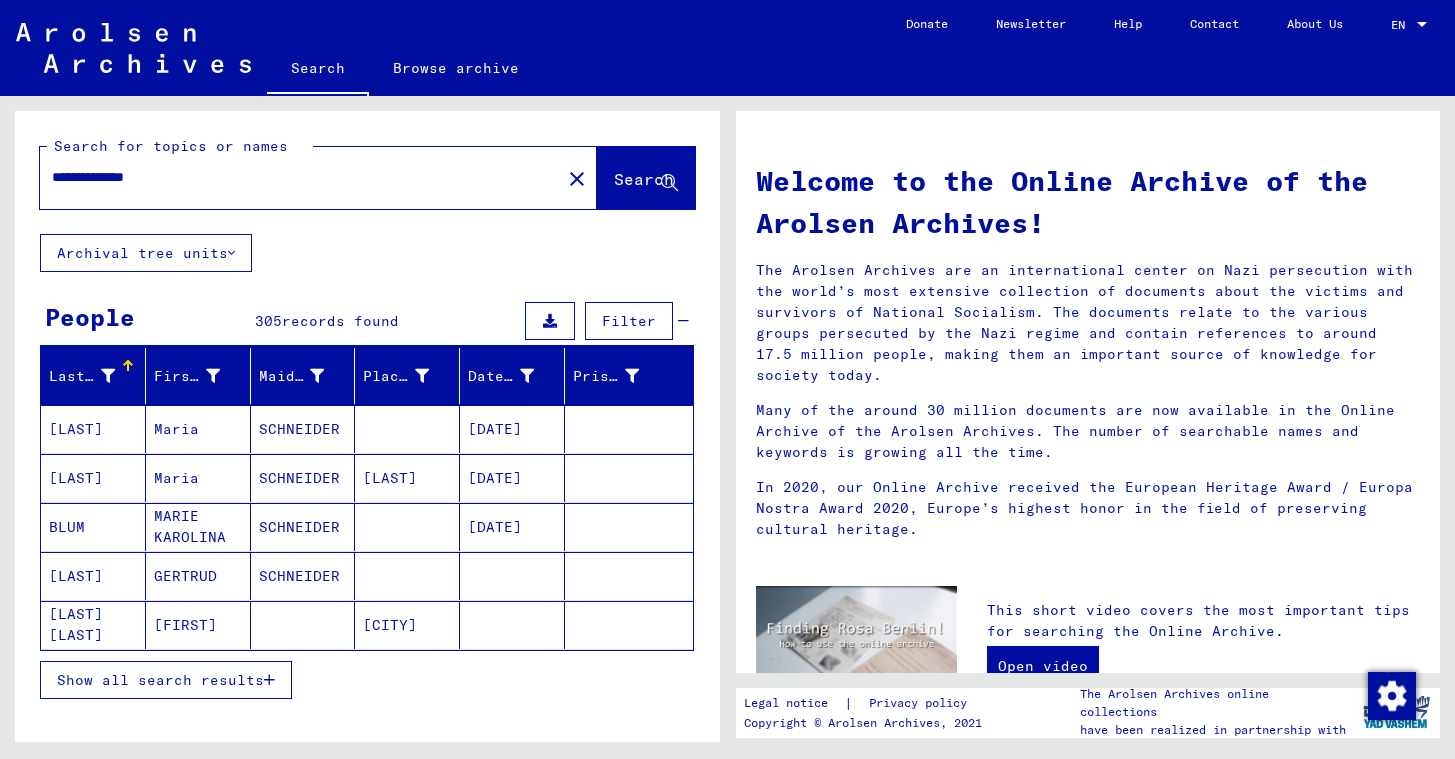 click on "Show all search results" at bounding box center (160, 680) 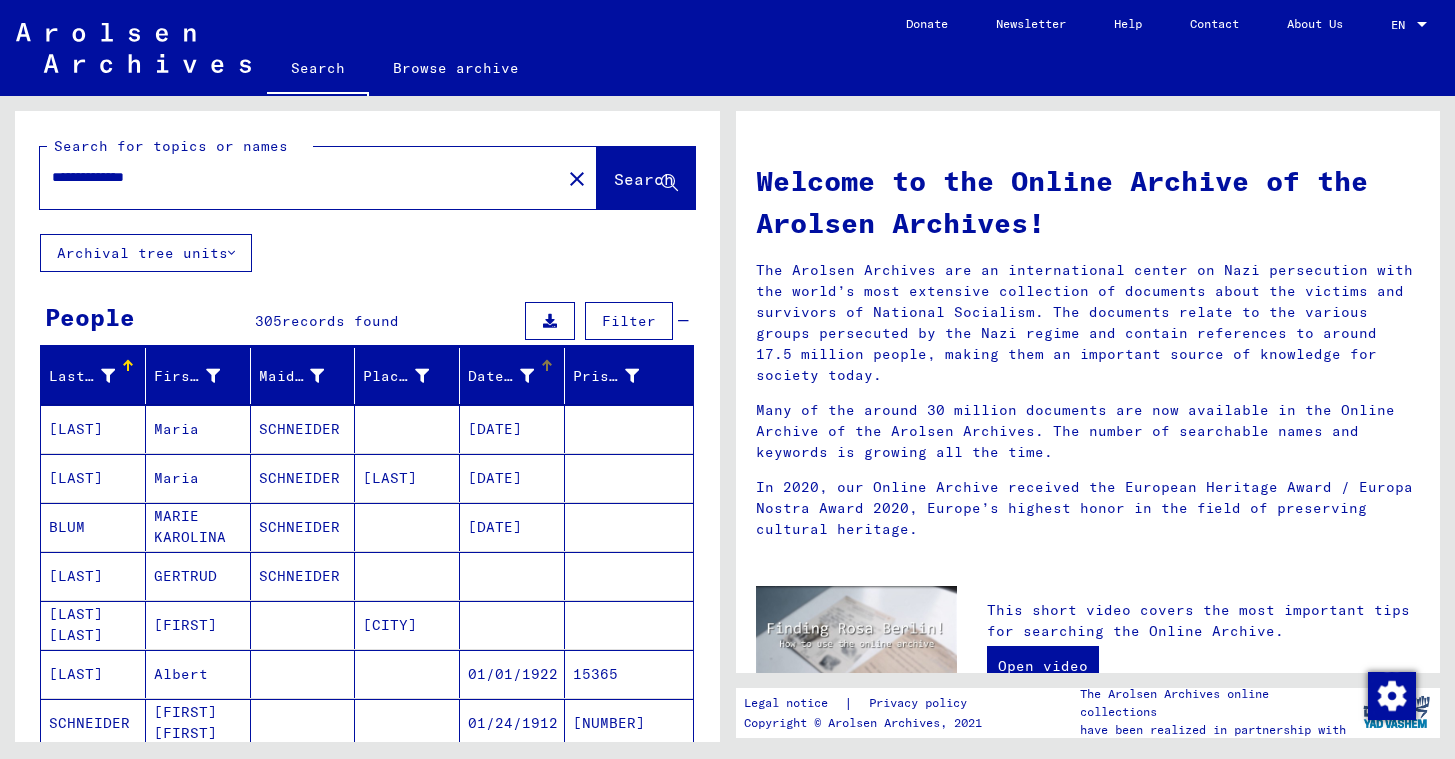 click on "Date of Birth" at bounding box center (501, 376) 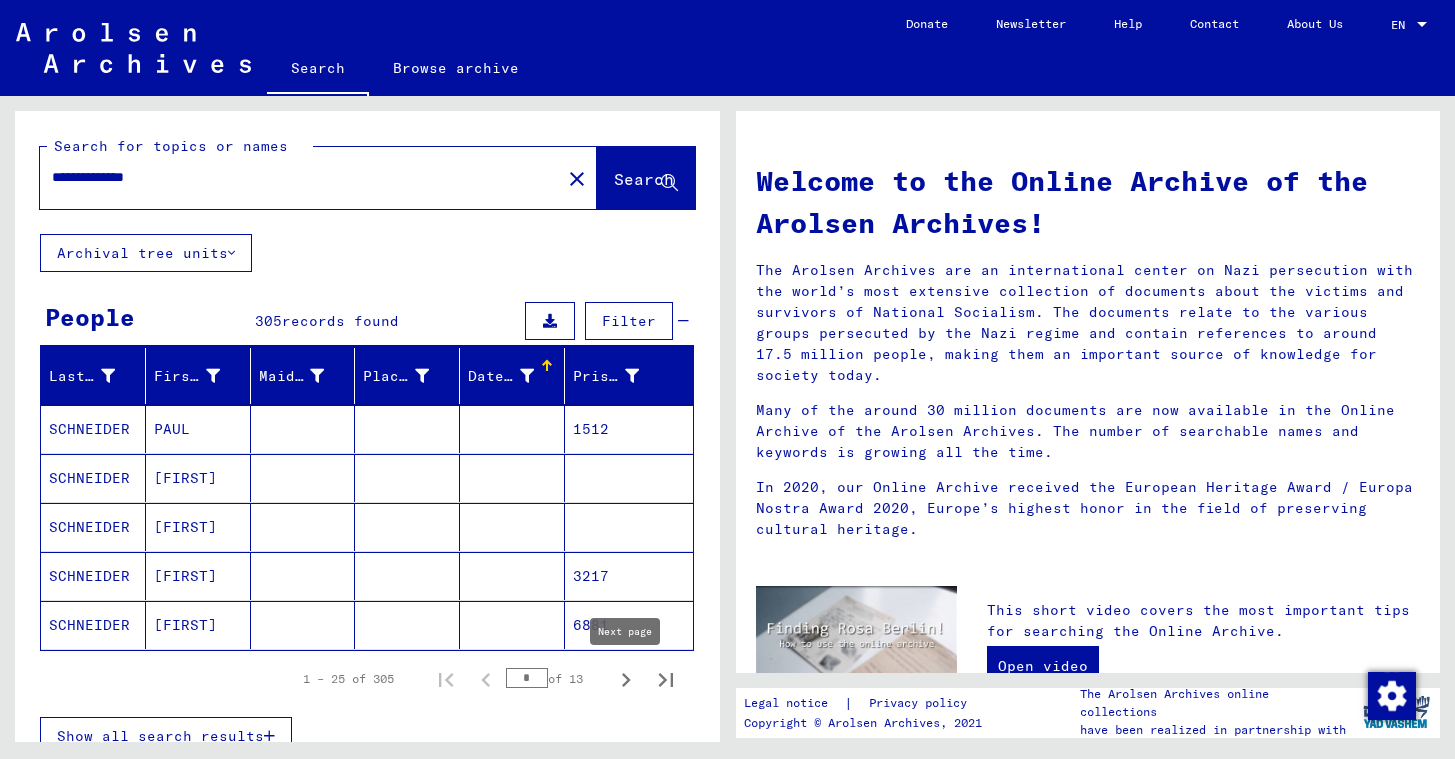 click 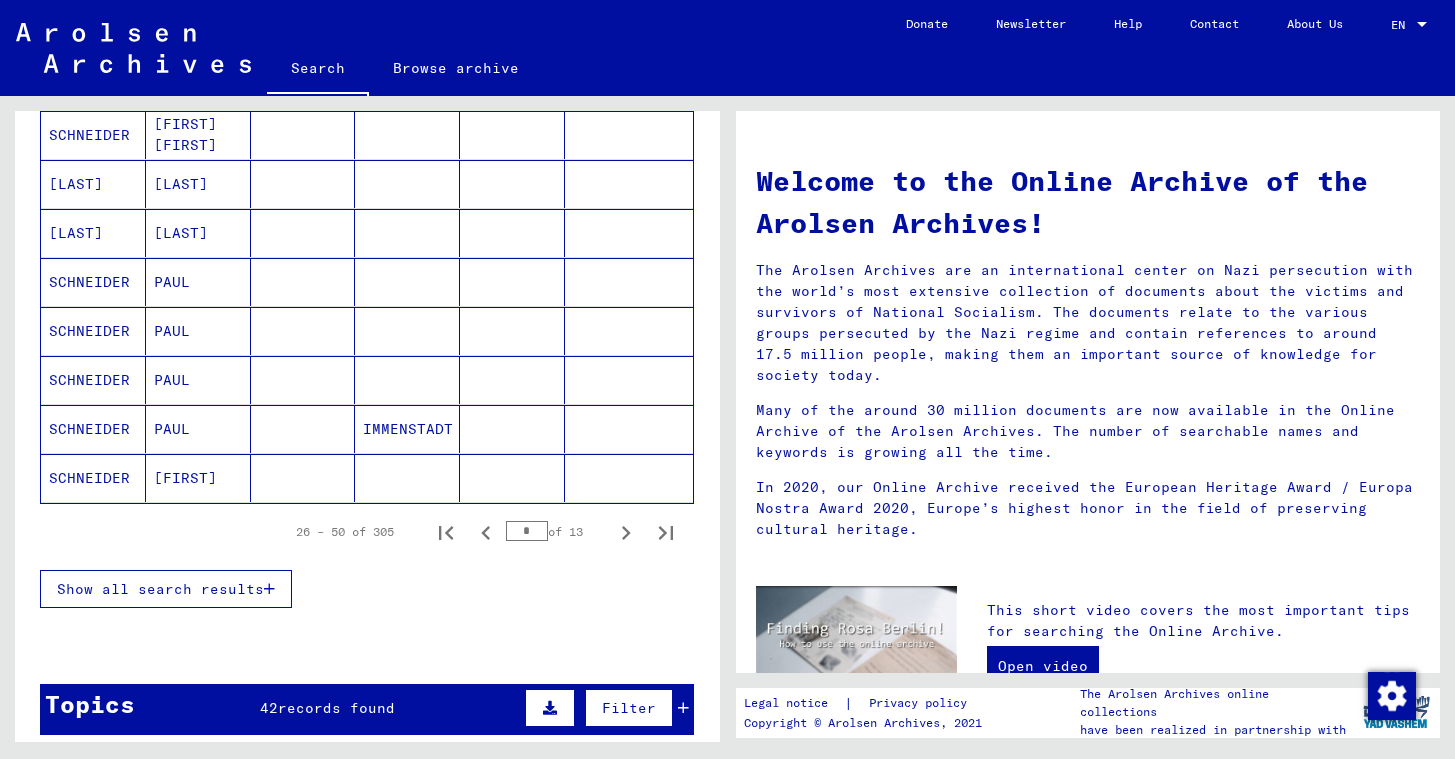 scroll, scrollTop: 1104, scrollLeft: 0, axis: vertical 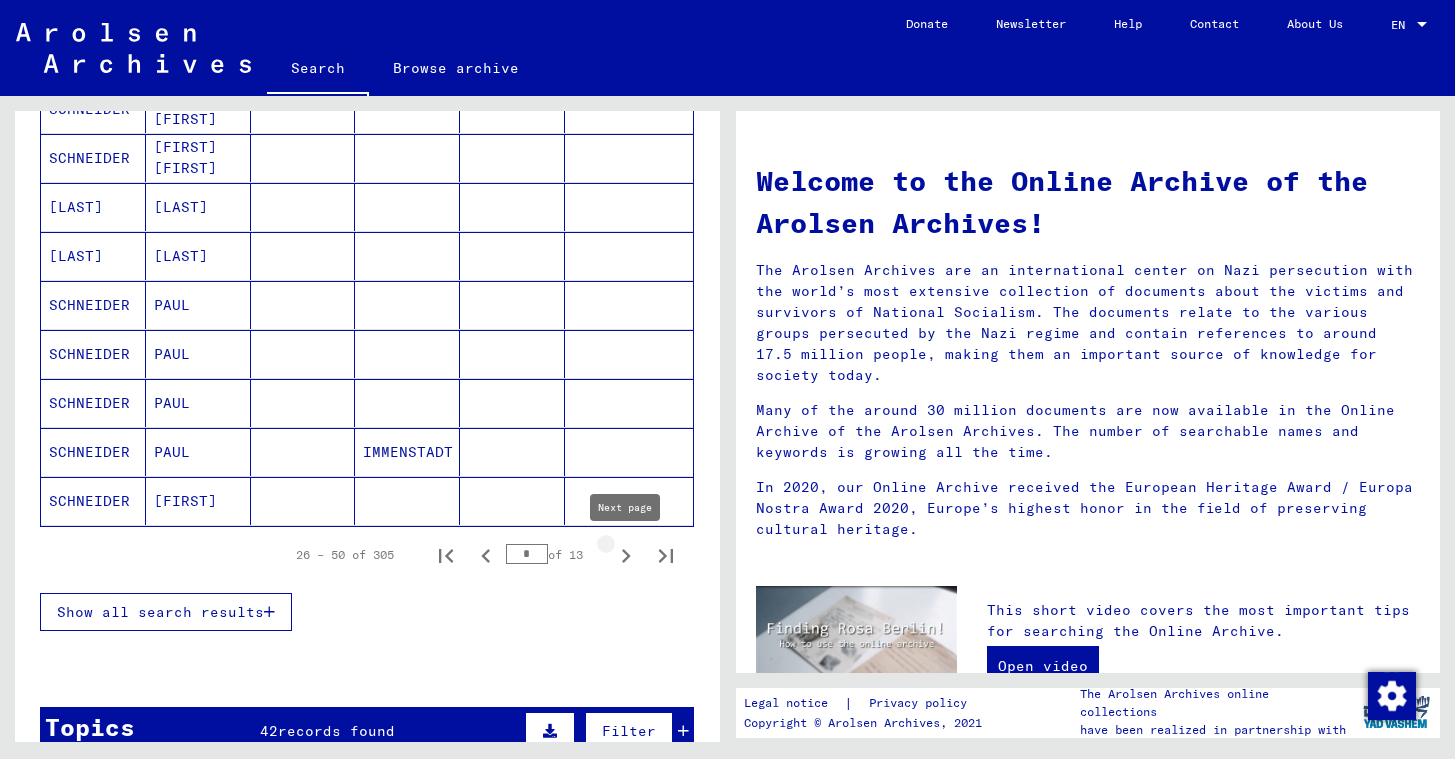 click 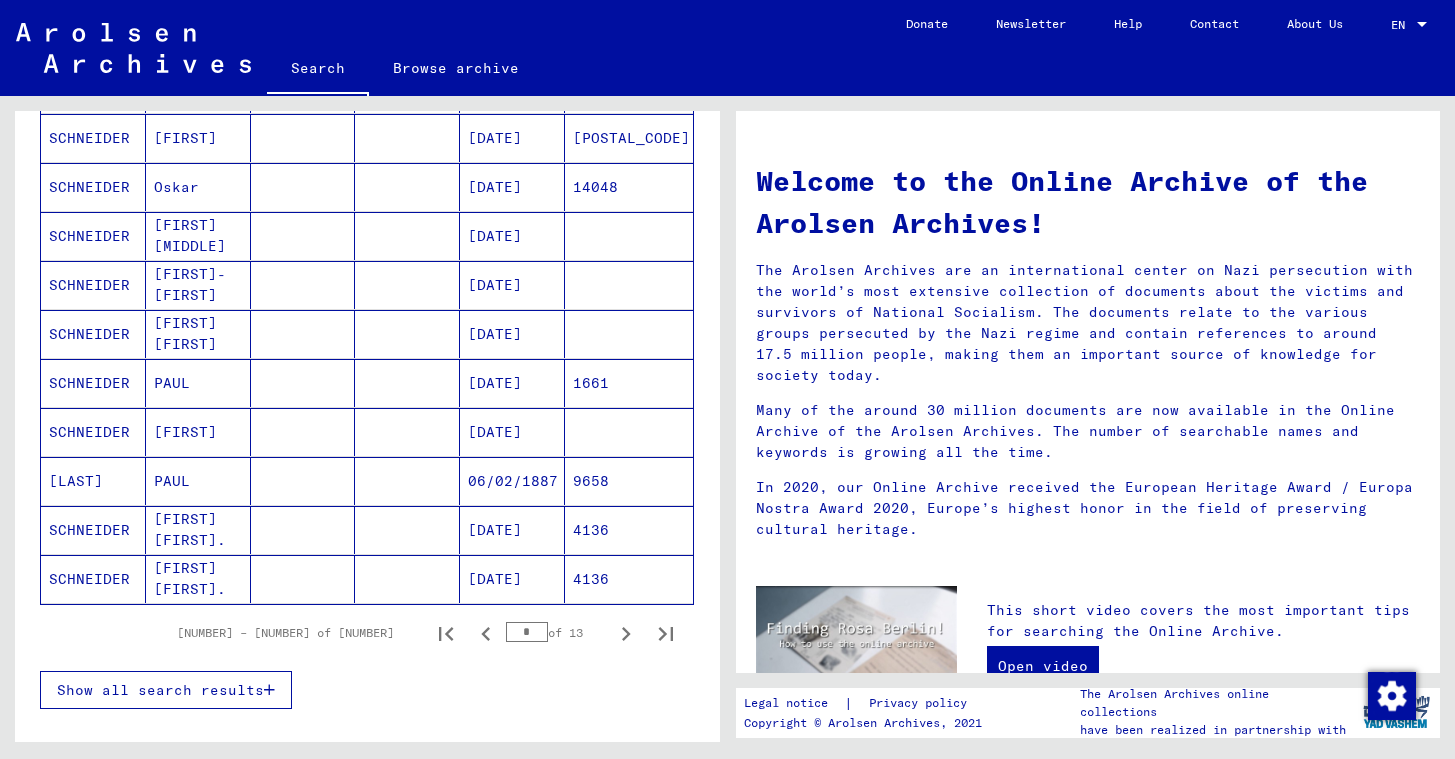 scroll, scrollTop: 1018, scrollLeft: 0, axis: vertical 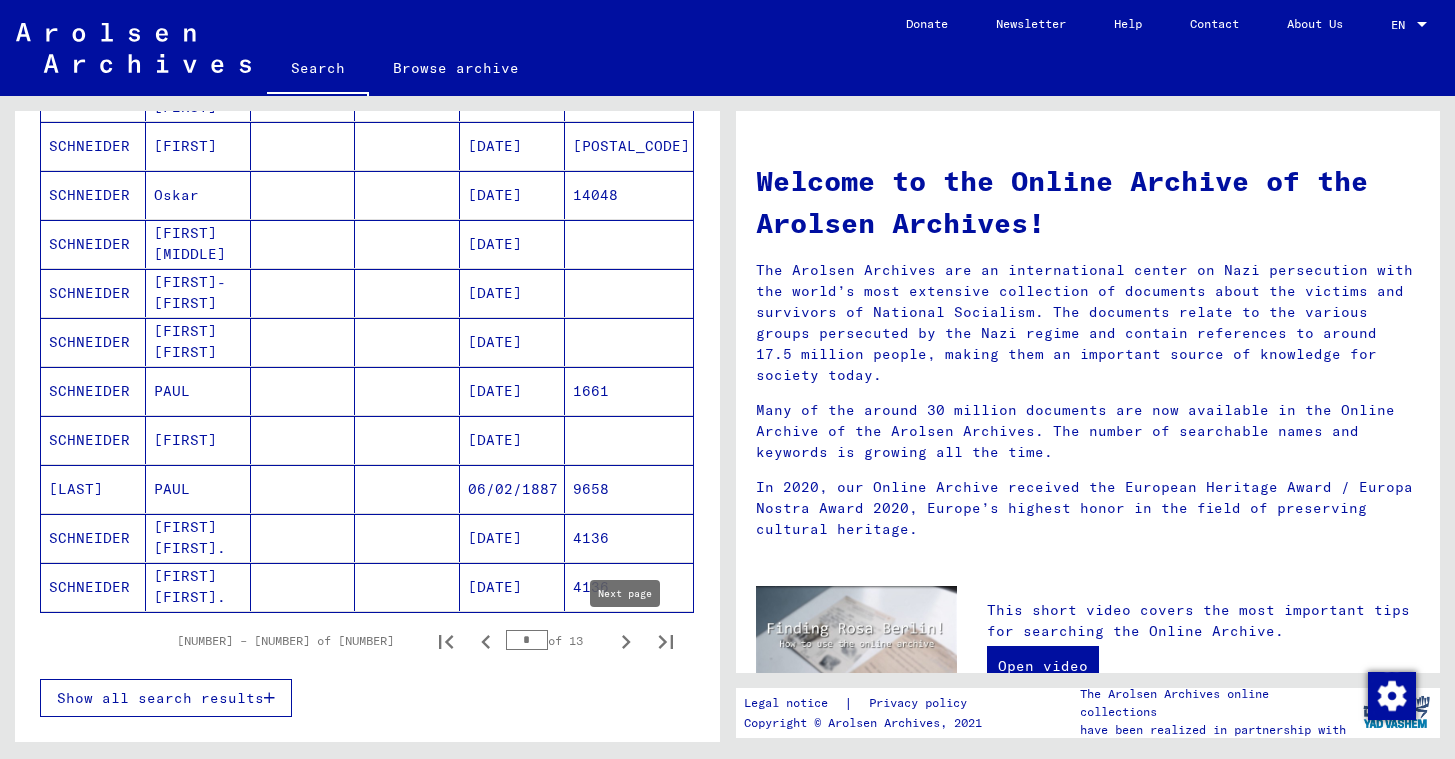 click 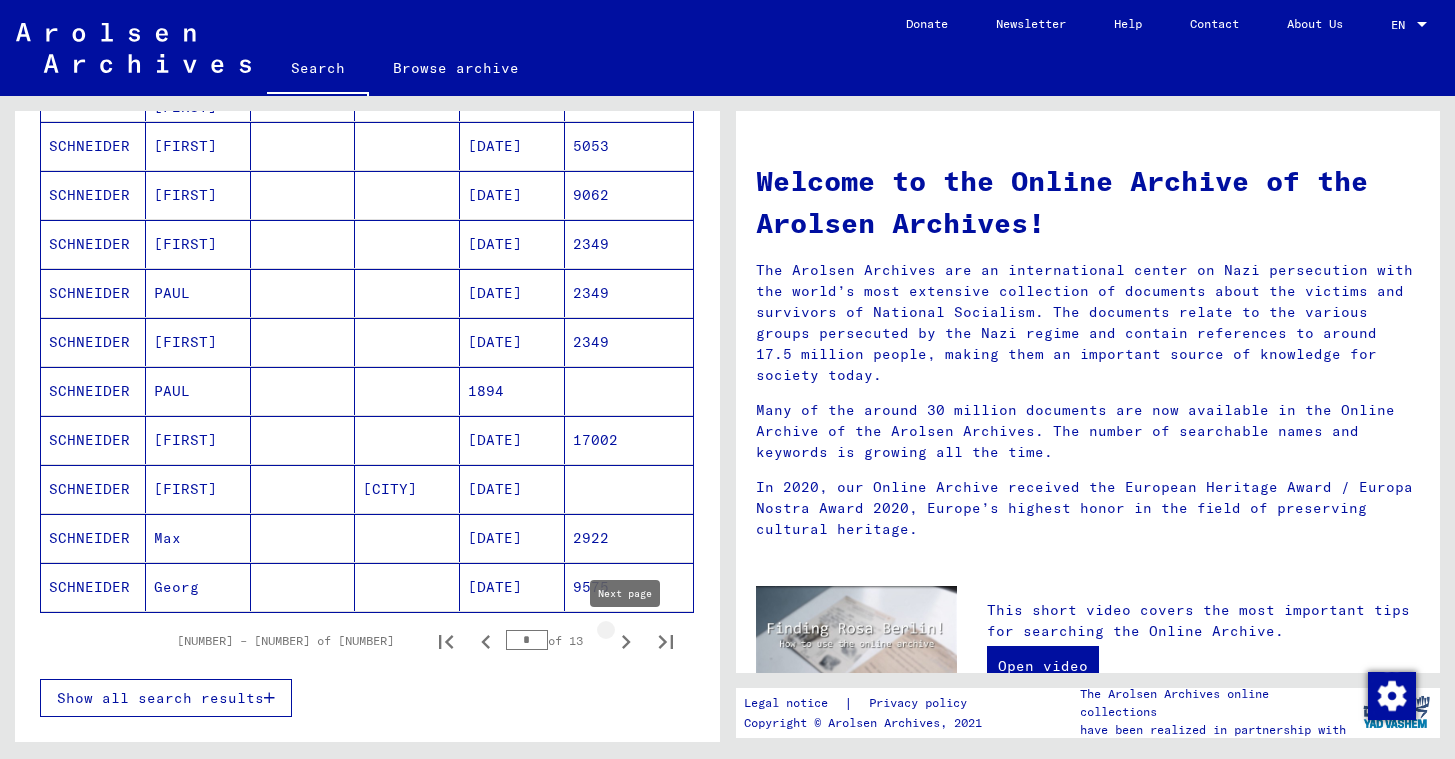 click 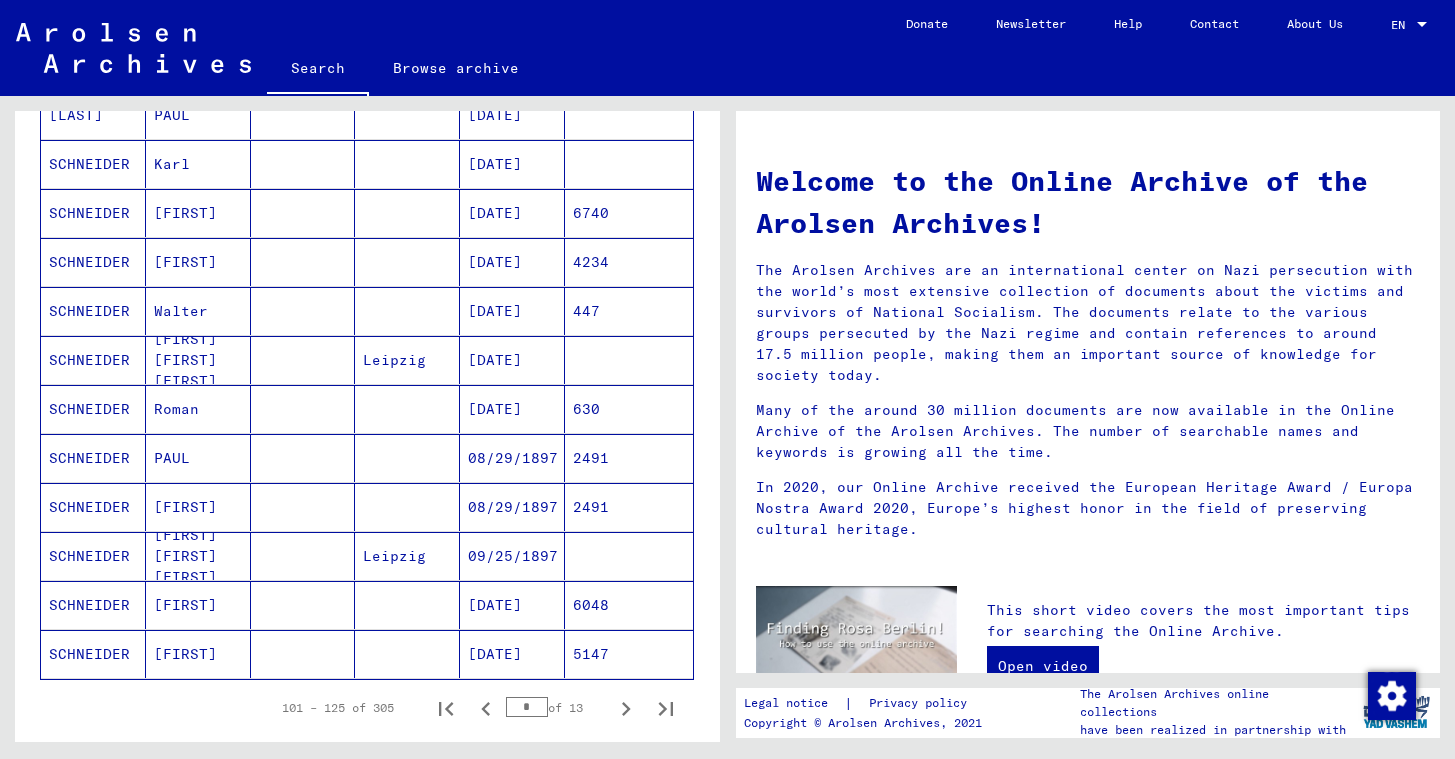 scroll, scrollTop: 950, scrollLeft: 0, axis: vertical 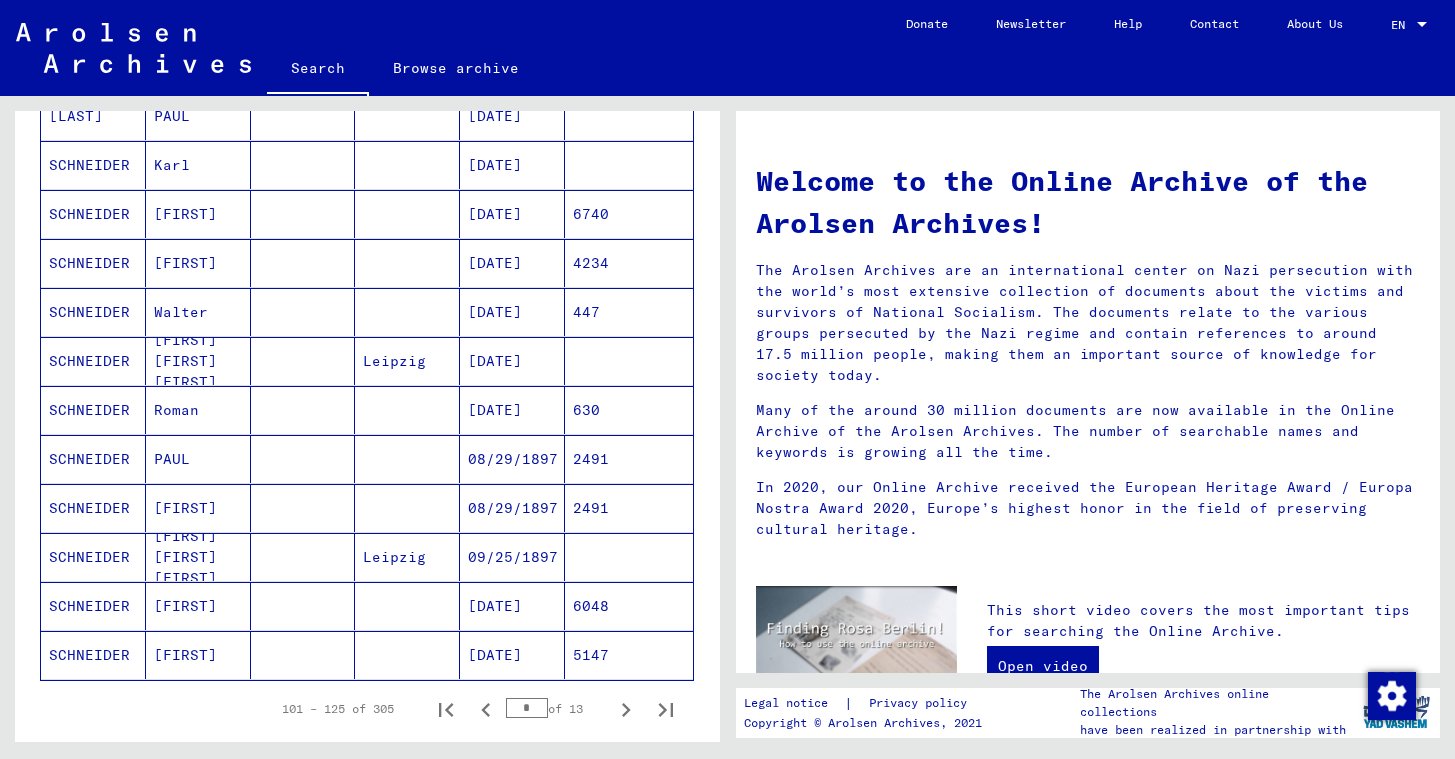 click on "08/29/1897" at bounding box center (512, 557) 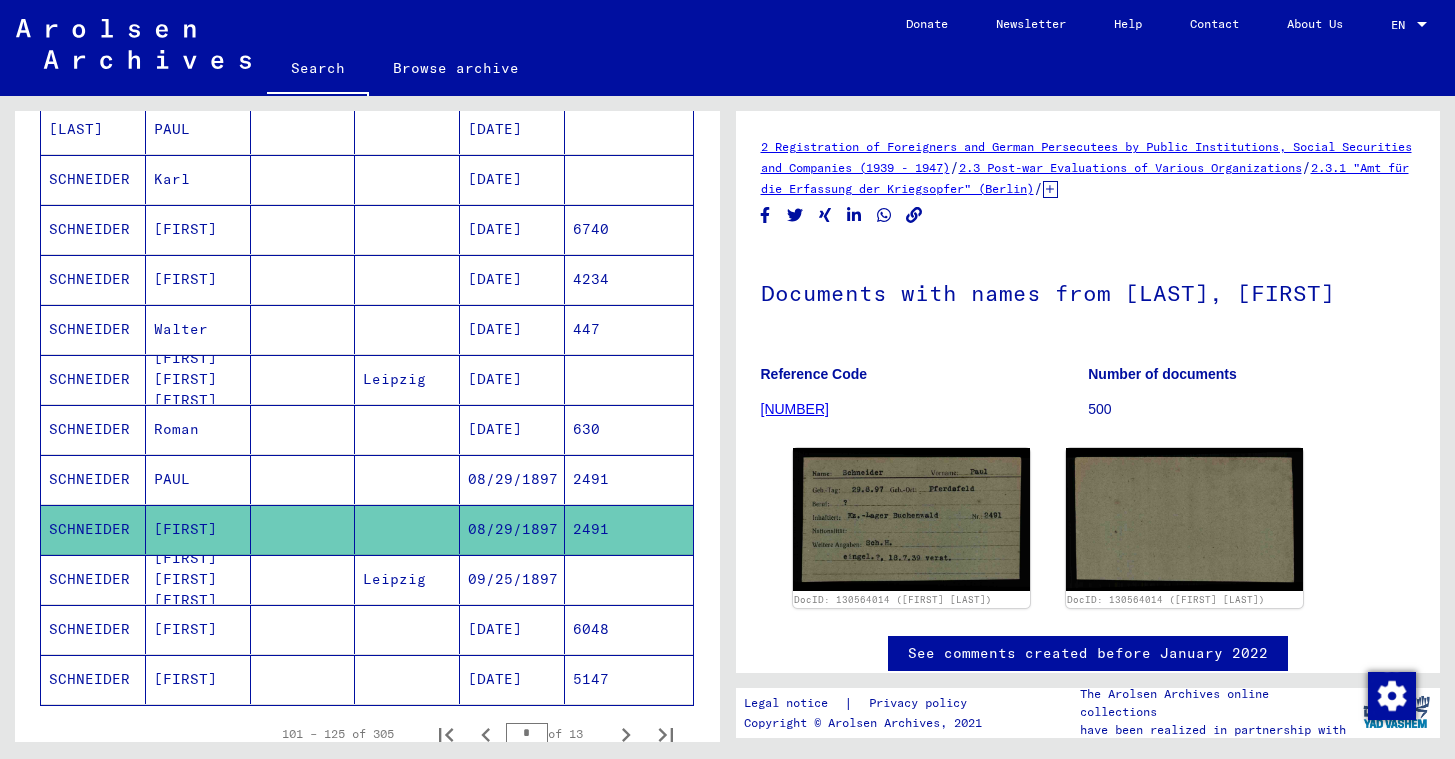 scroll, scrollTop: 0, scrollLeft: 0, axis: both 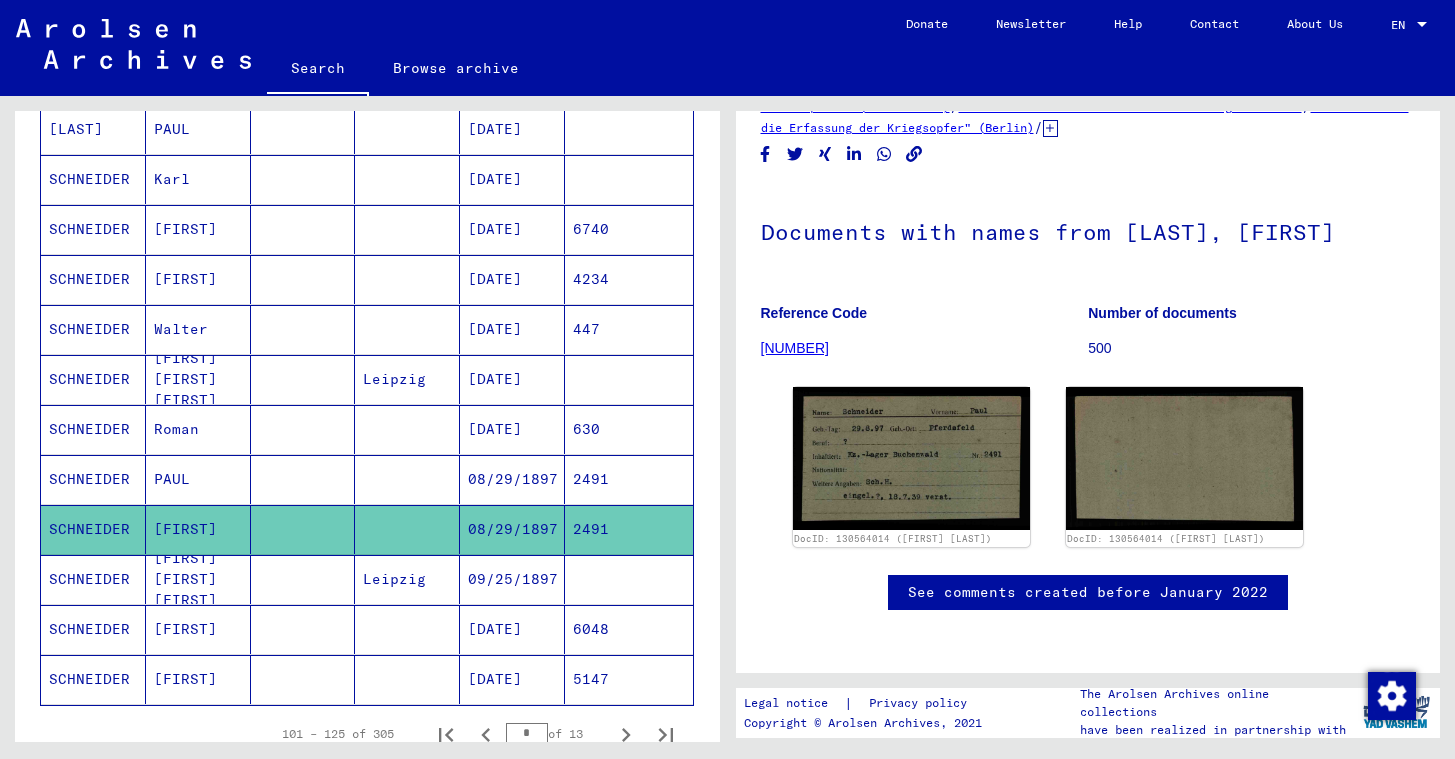 click on "SCHNEIDER" at bounding box center (93, 529) 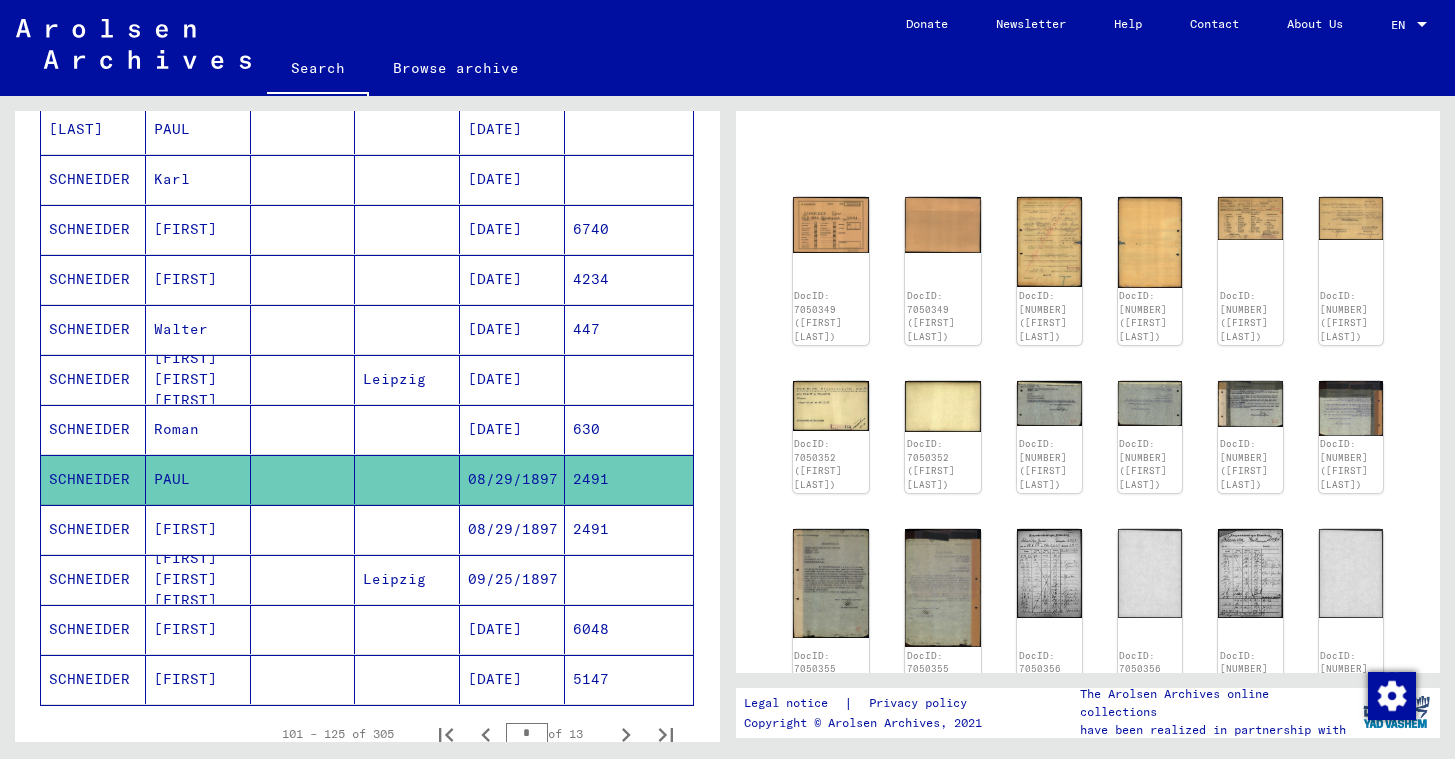 scroll, scrollTop: 143, scrollLeft: 0, axis: vertical 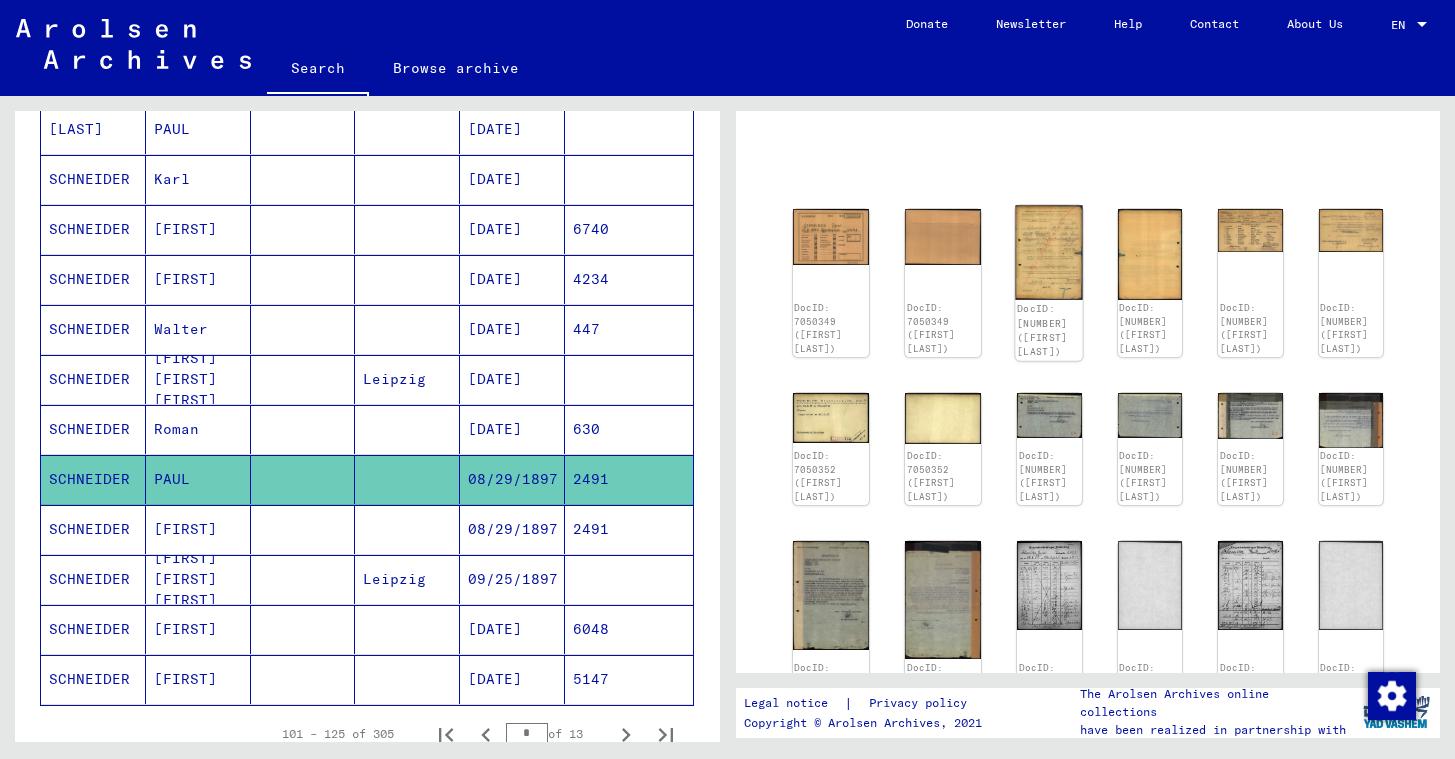 click on "DocID: [NUMBER] ([FIRST] [LAST])" 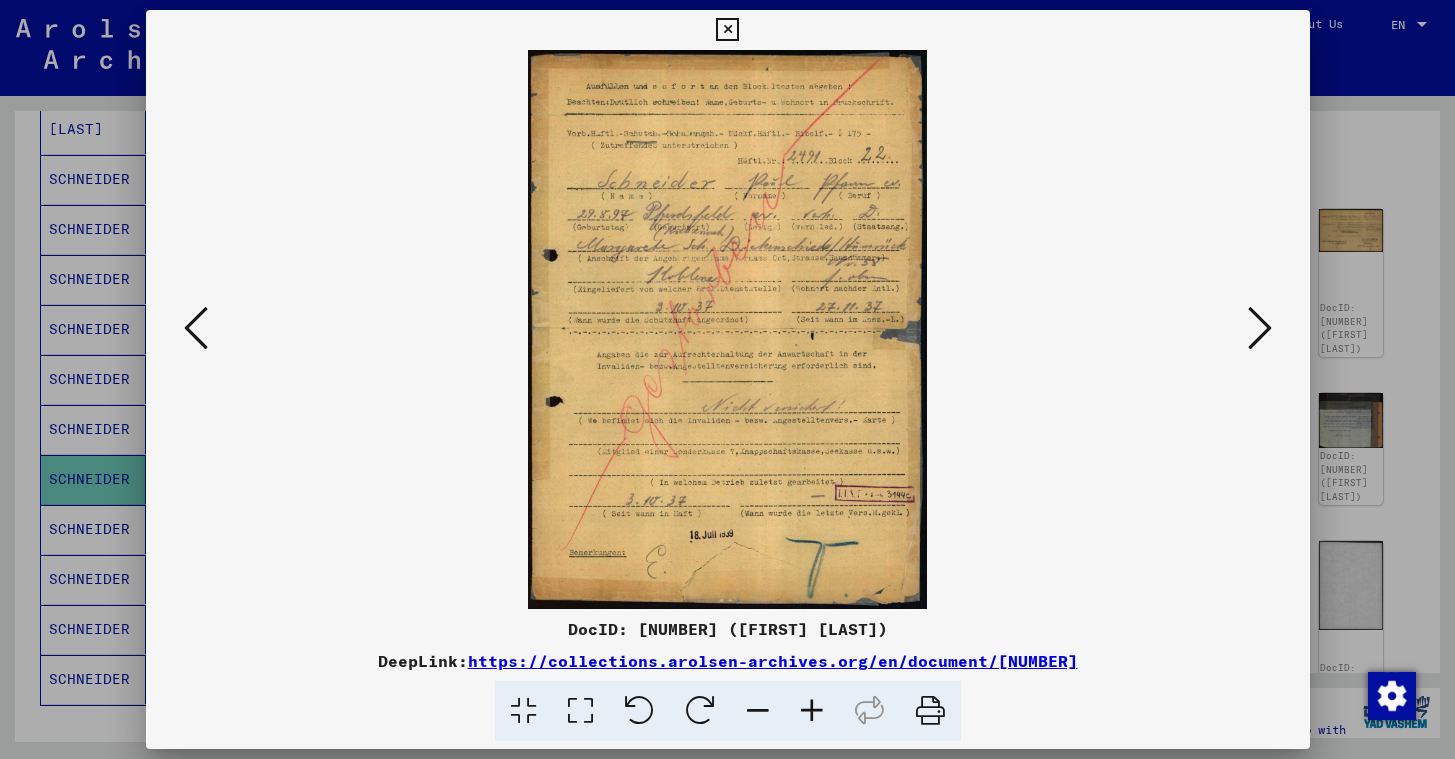 scroll, scrollTop: 0, scrollLeft: 0, axis: both 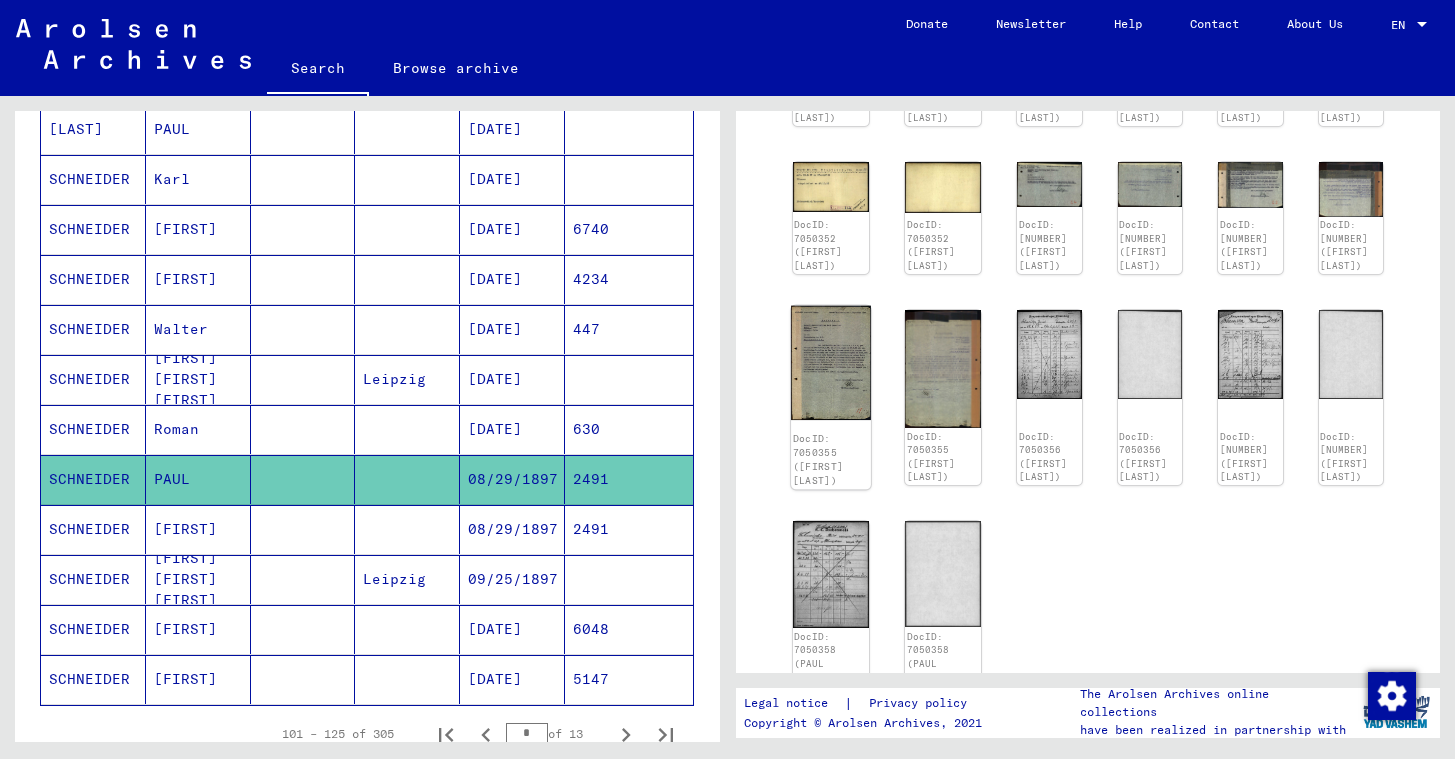 click 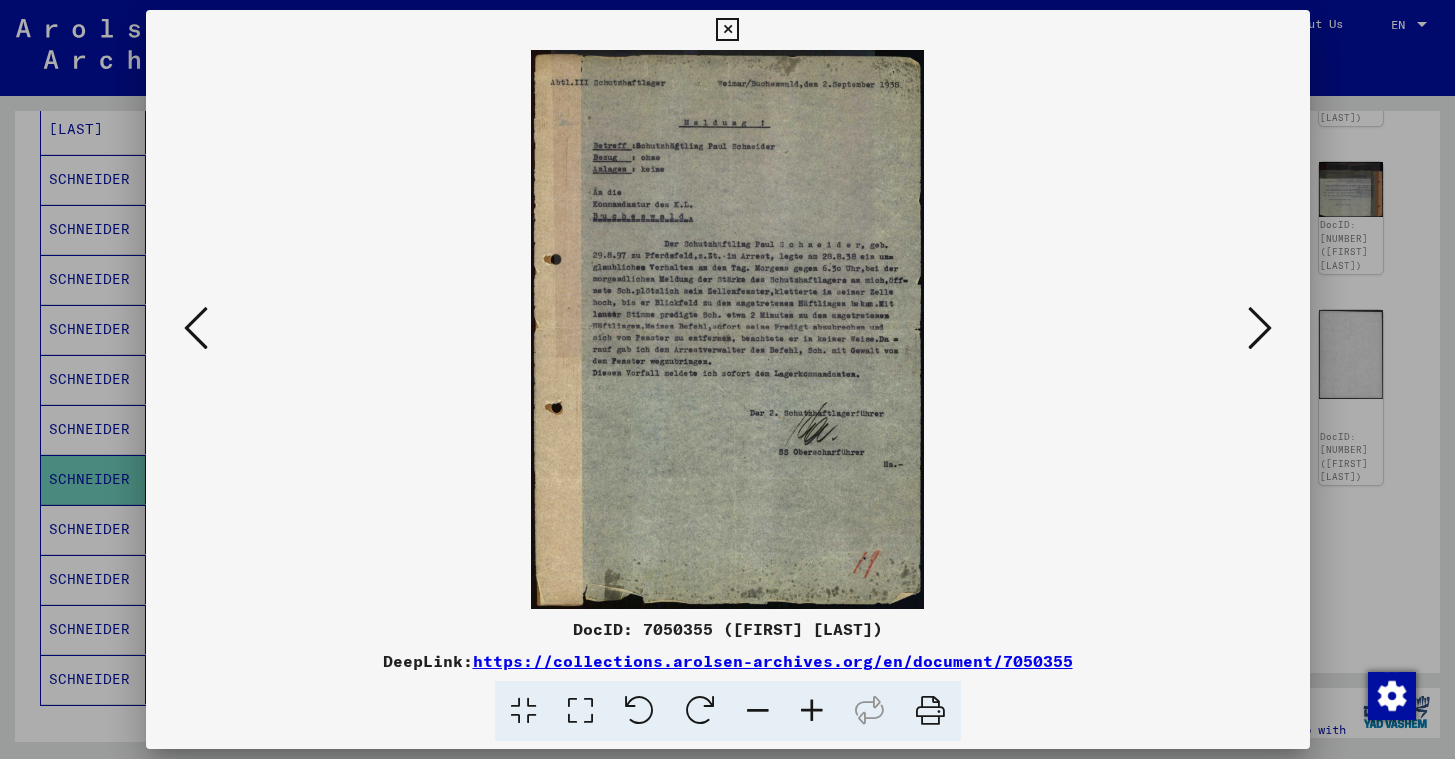 click at bounding box center (728, 329) 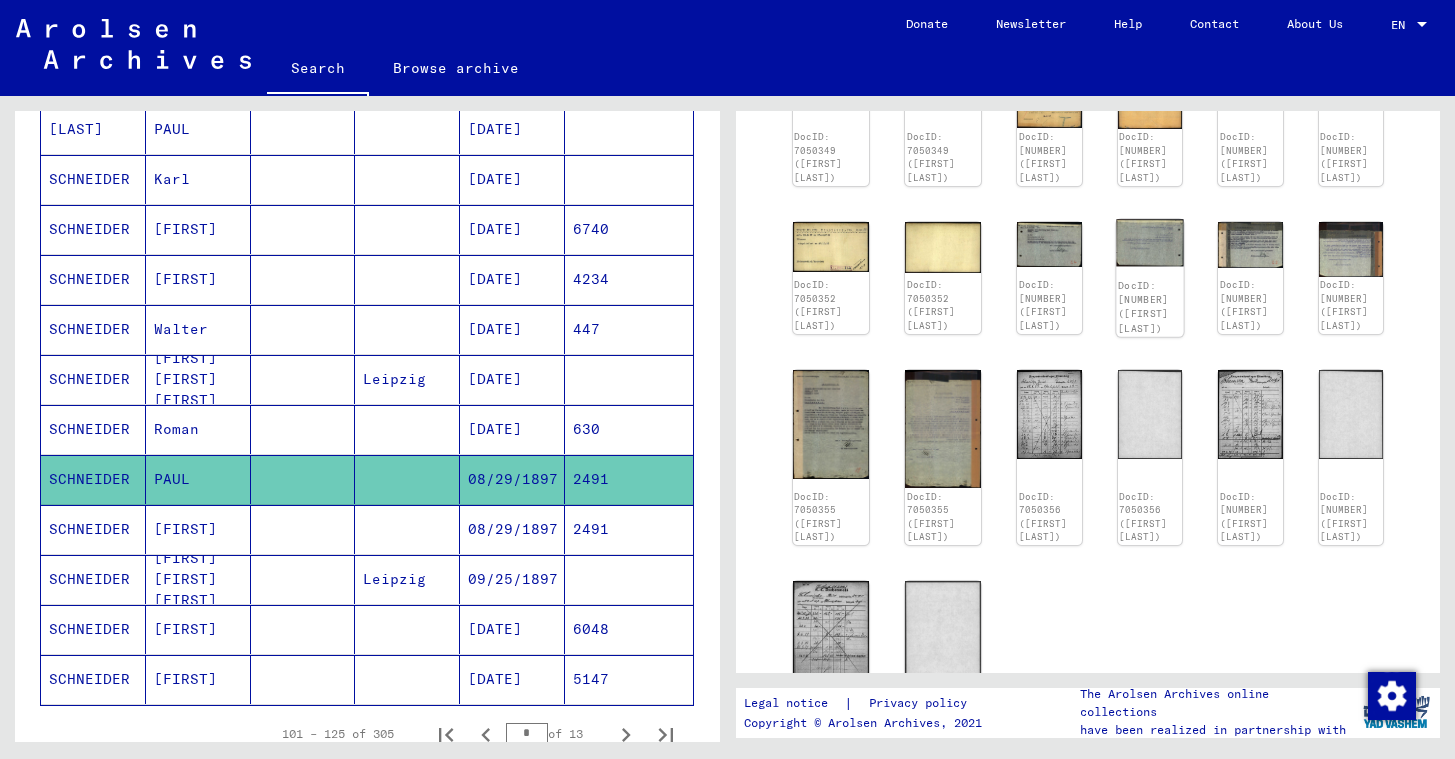 scroll, scrollTop: 317, scrollLeft: 0, axis: vertical 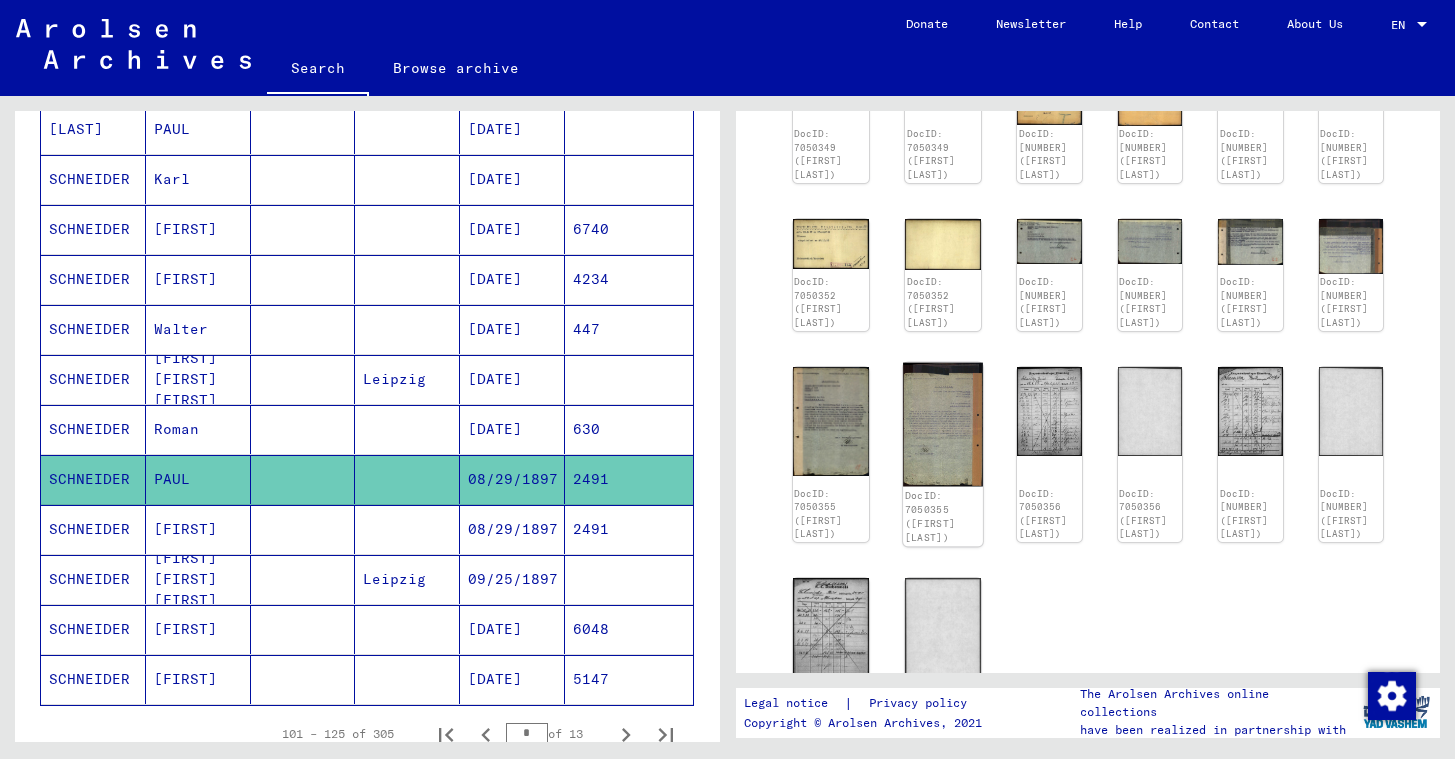 click 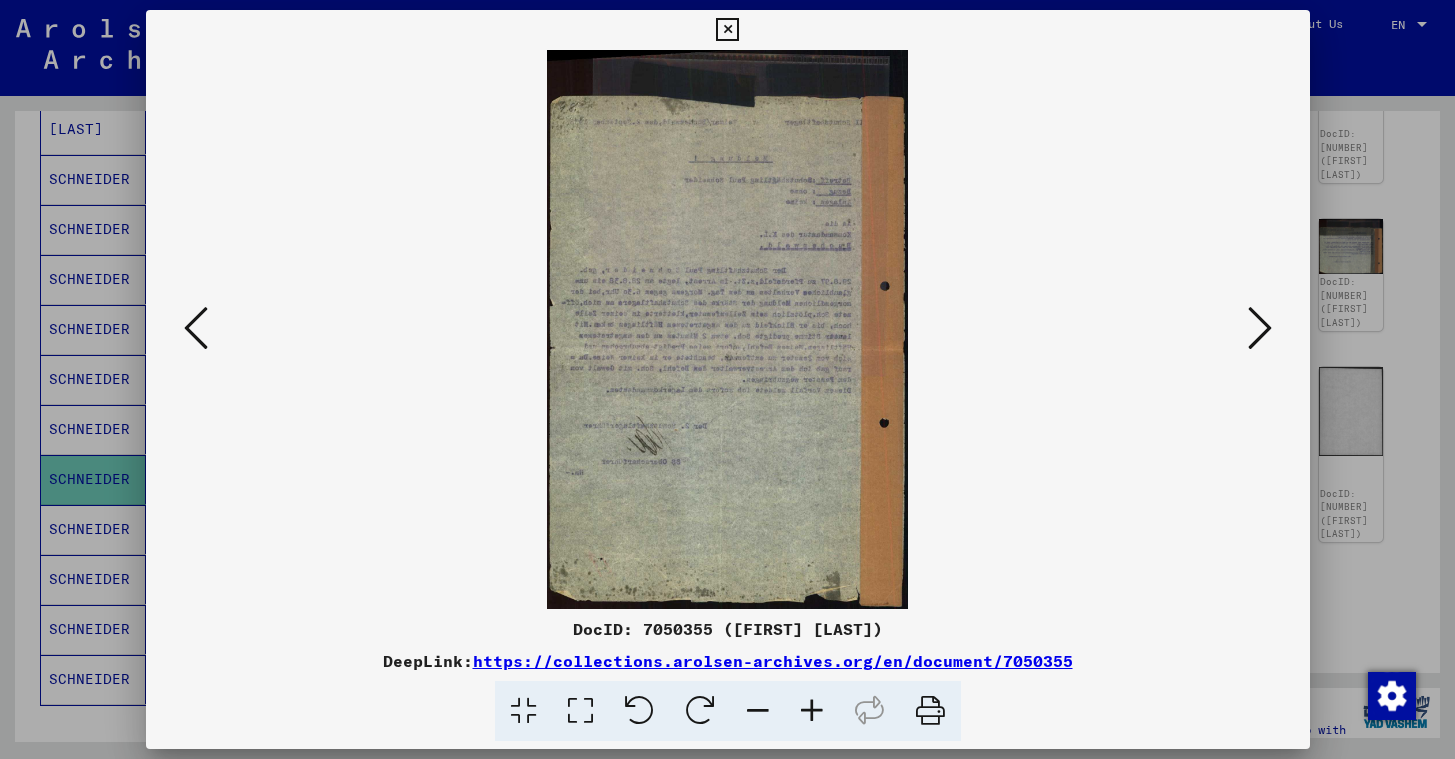 click at bounding box center (580, 711) 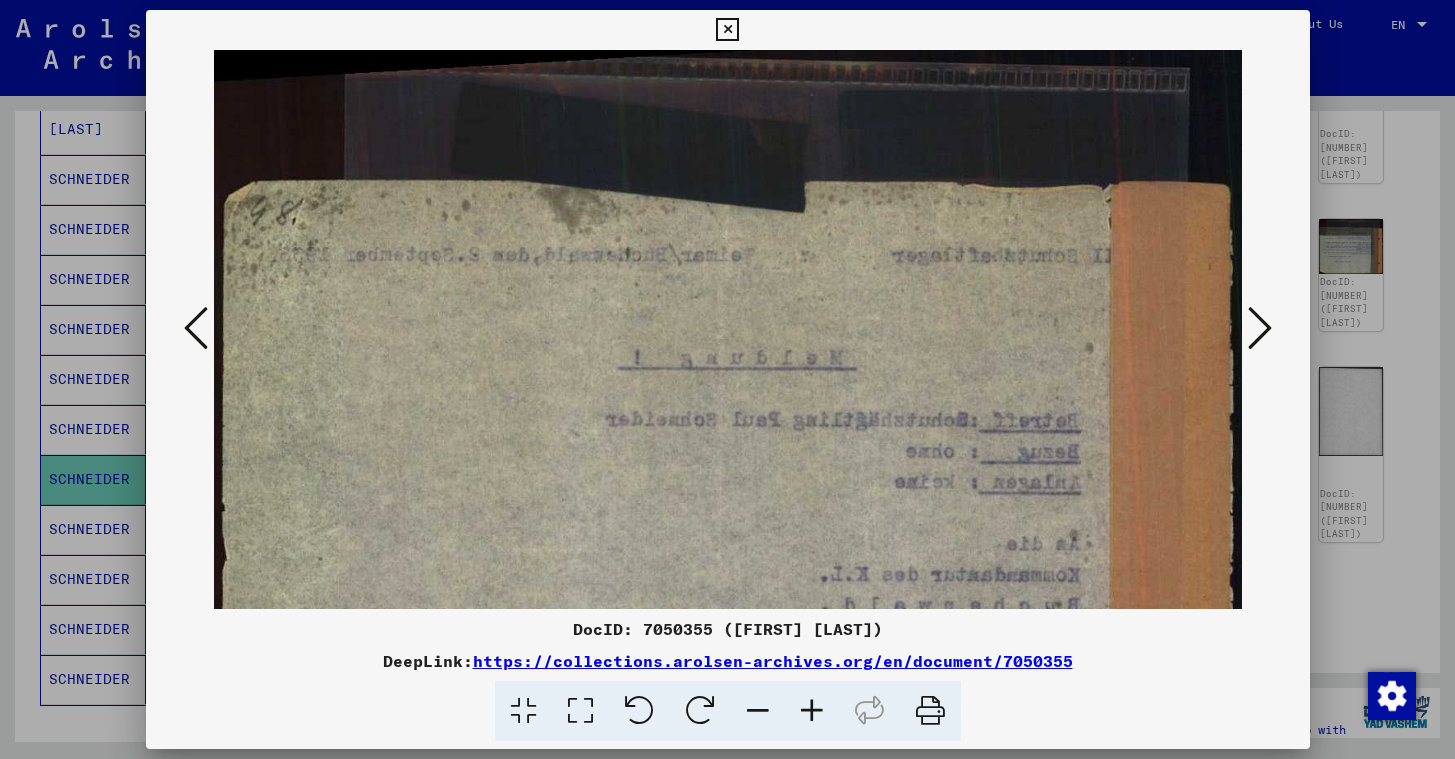 scroll, scrollTop: 0, scrollLeft: 0, axis: both 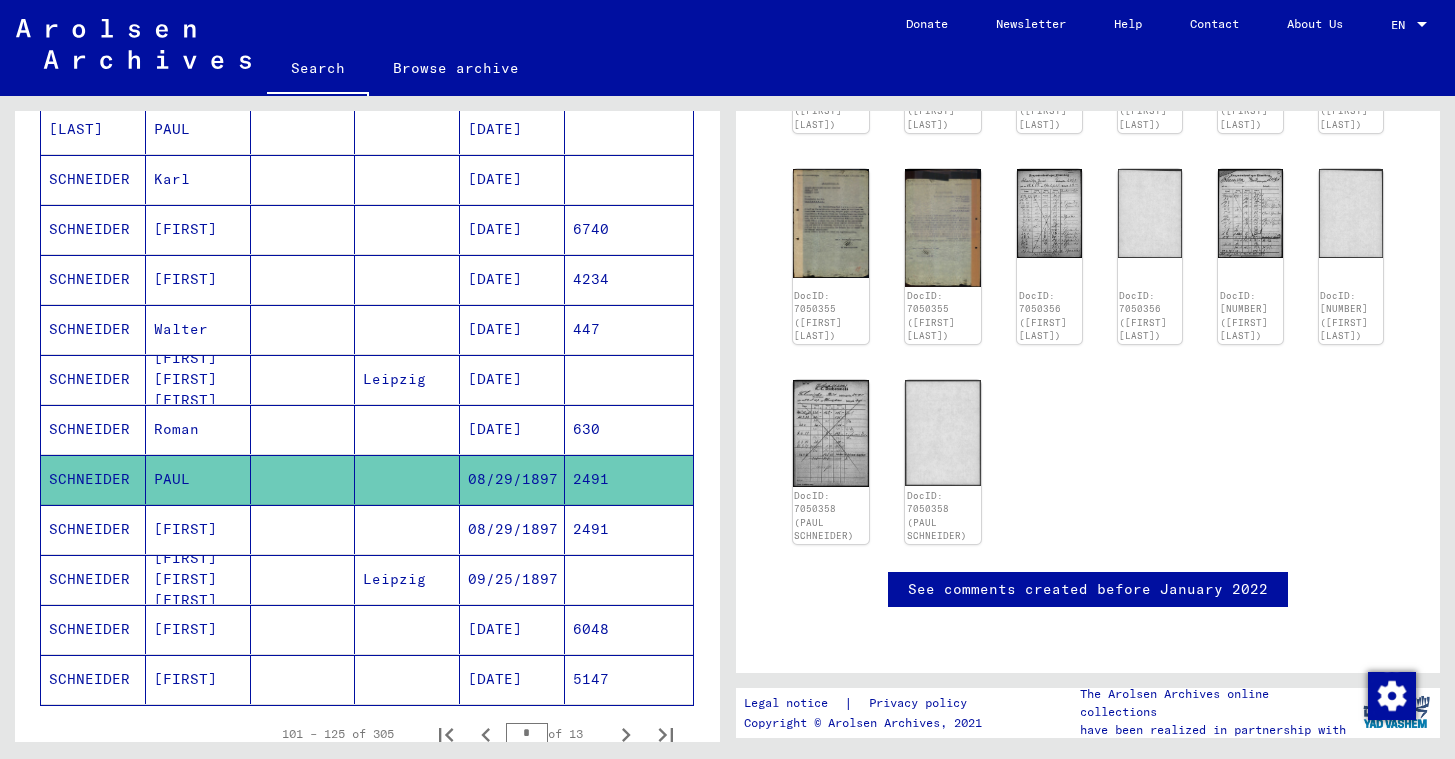 click 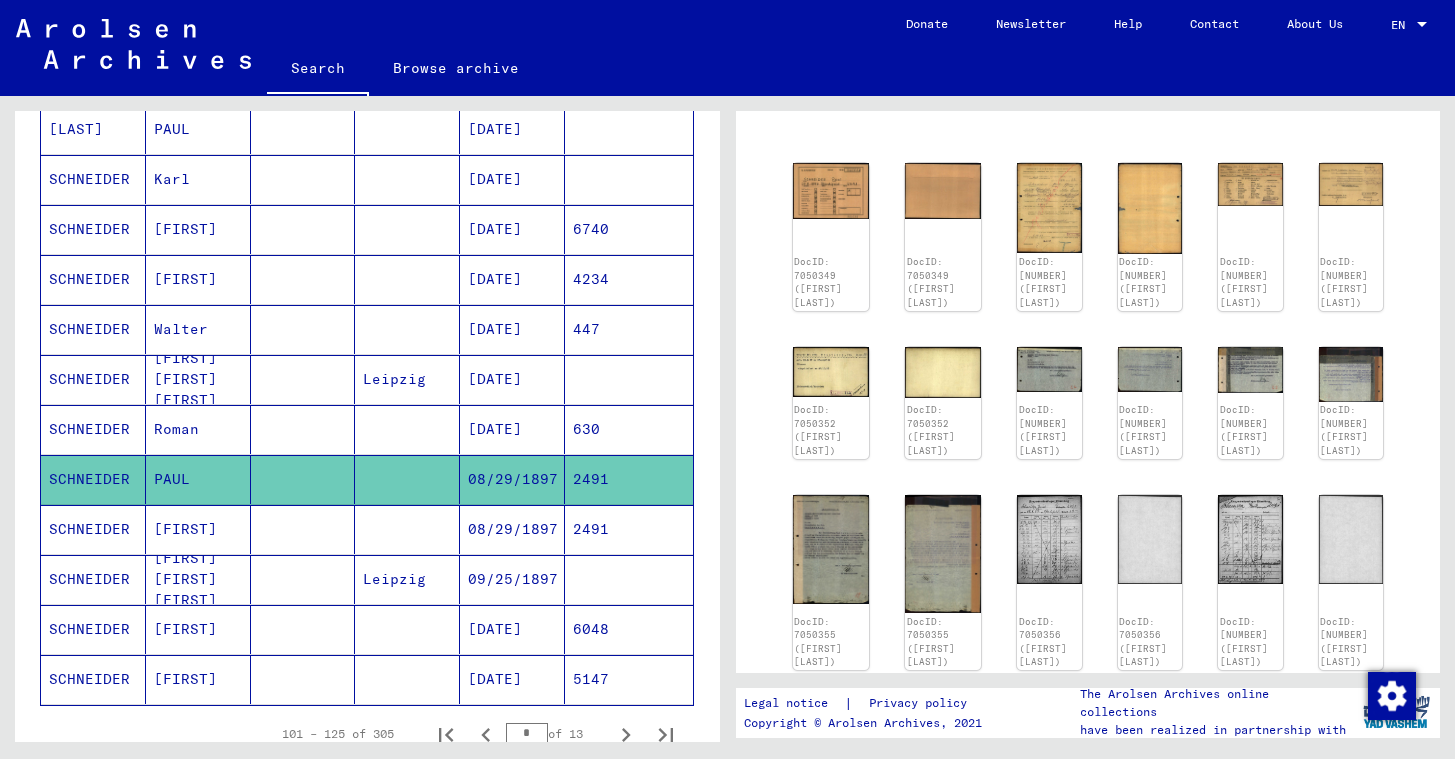 scroll, scrollTop: 158, scrollLeft: 0, axis: vertical 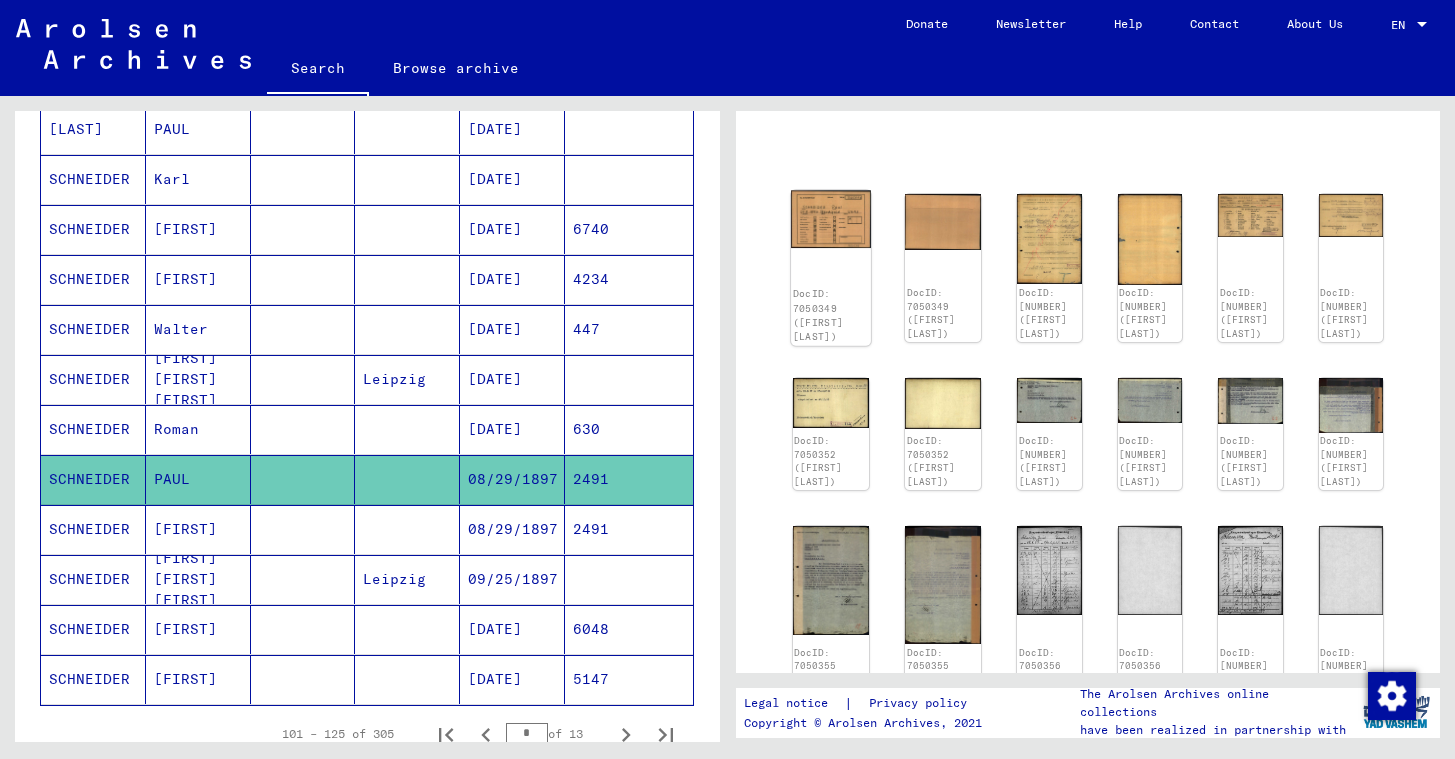 click 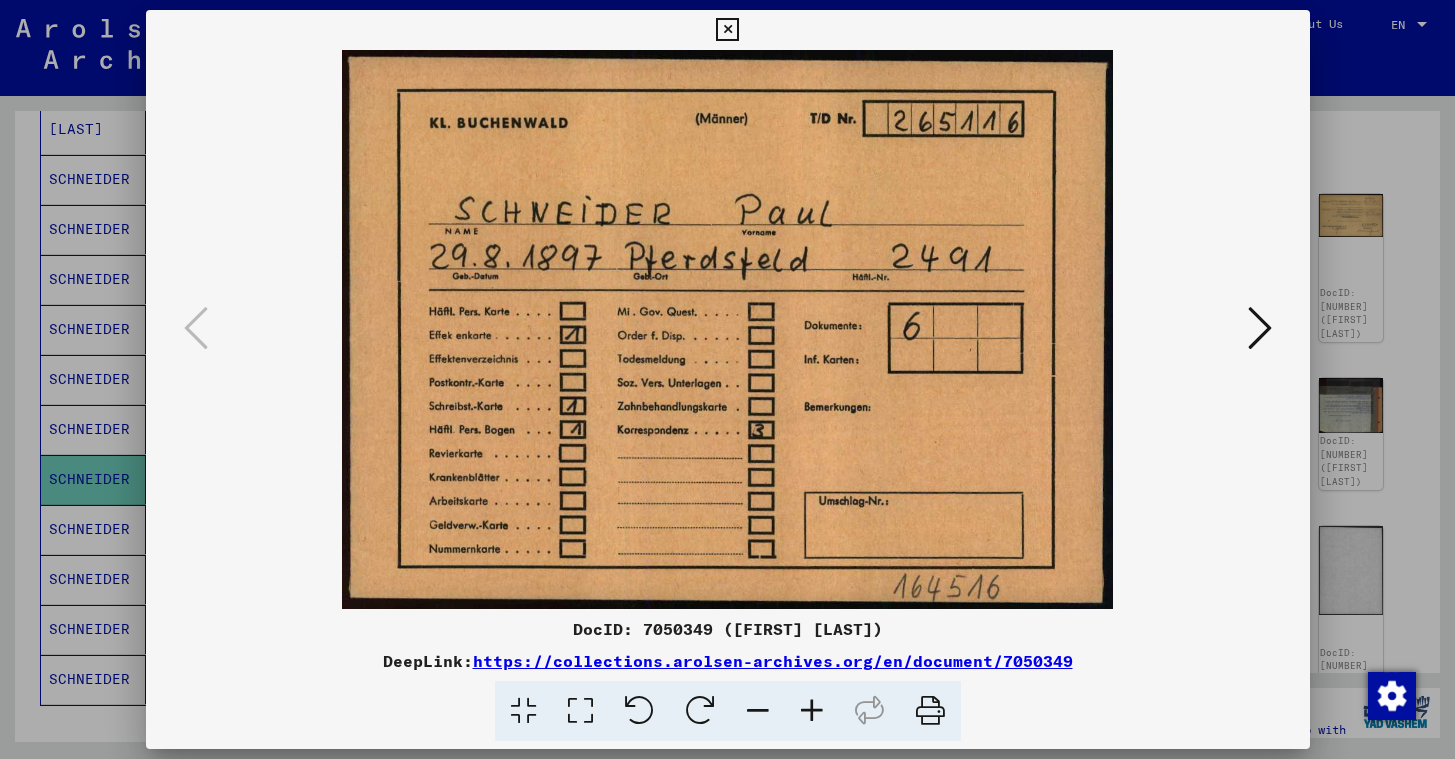 scroll, scrollTop: 0, scrollLeft: 0, axis: both 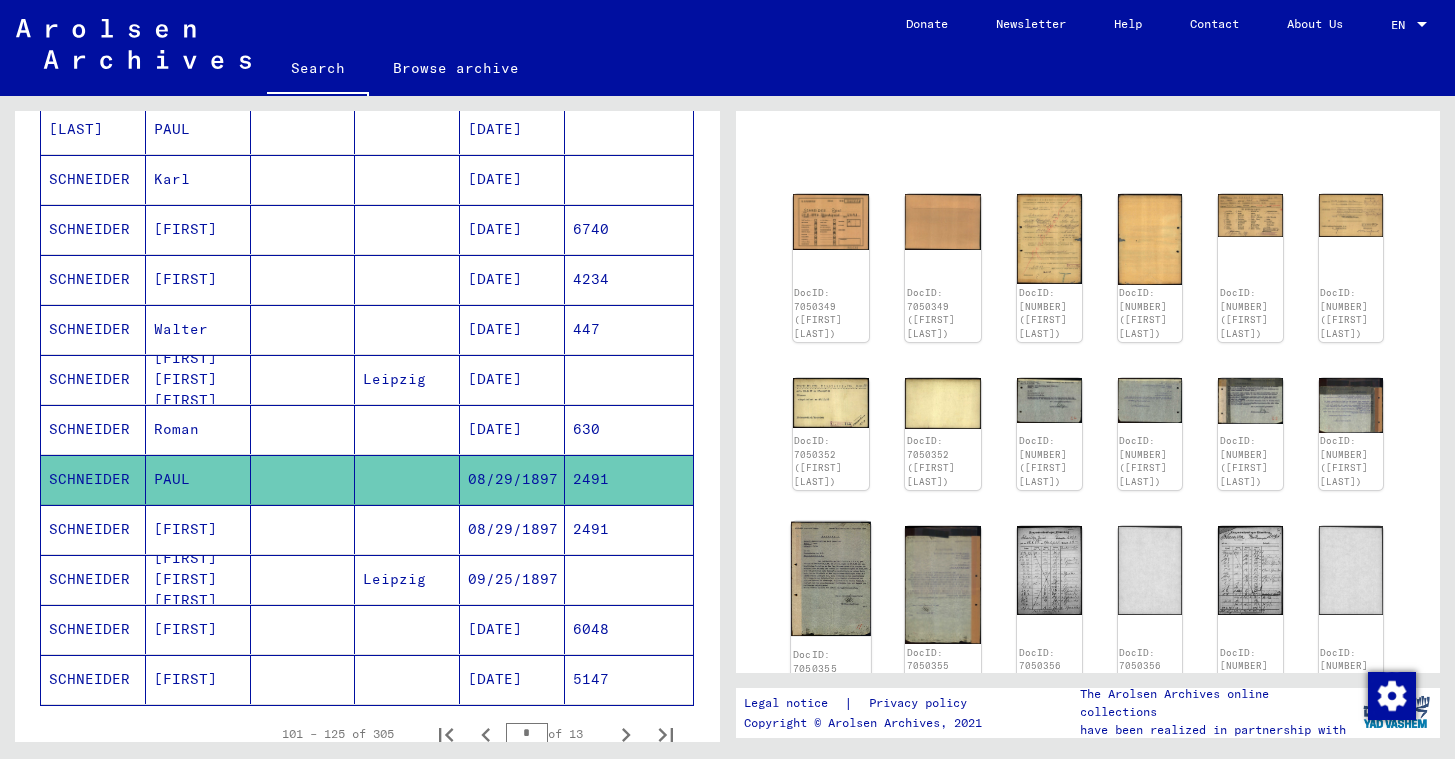 click 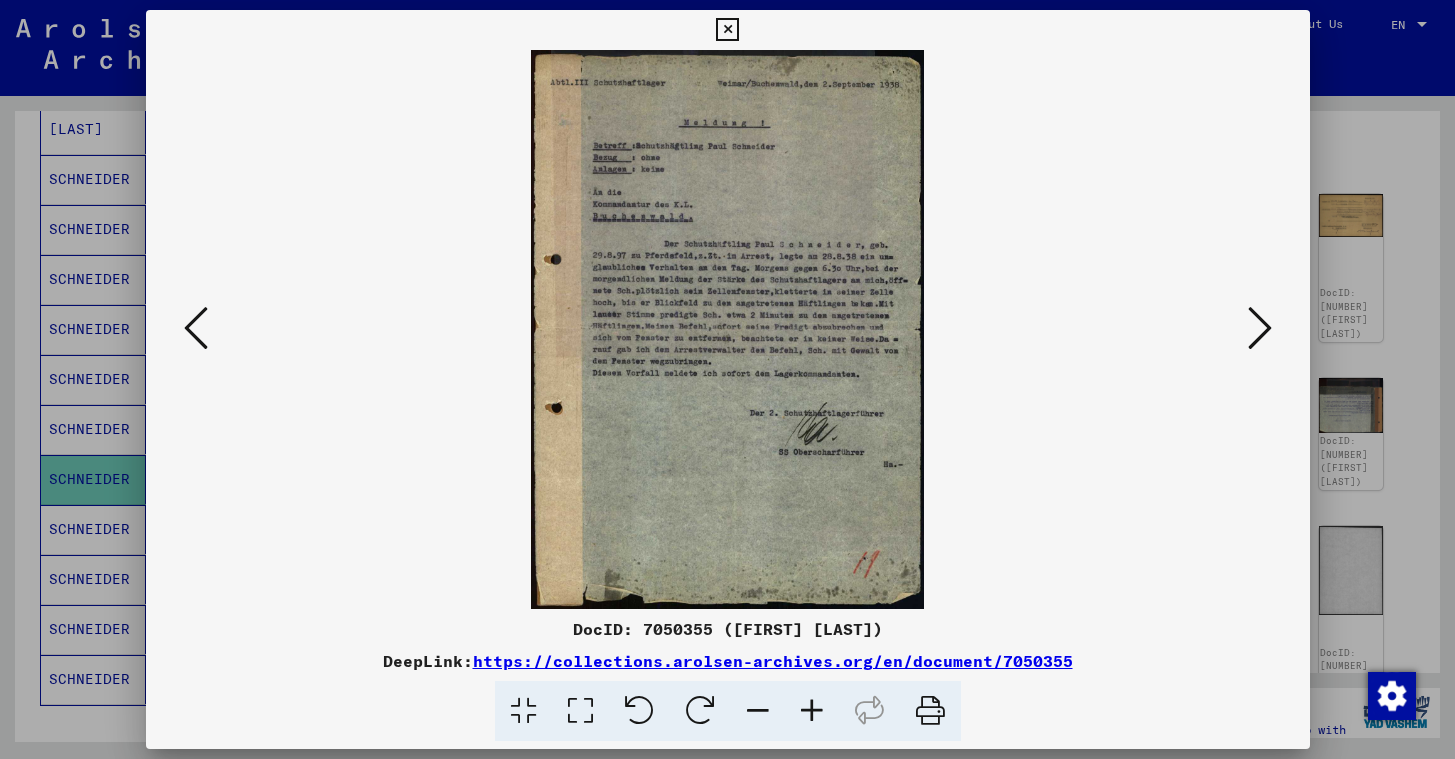 click on "https://collections.arolsen-archives.org/en/document/7050355" at bounding box center (773, 661) 